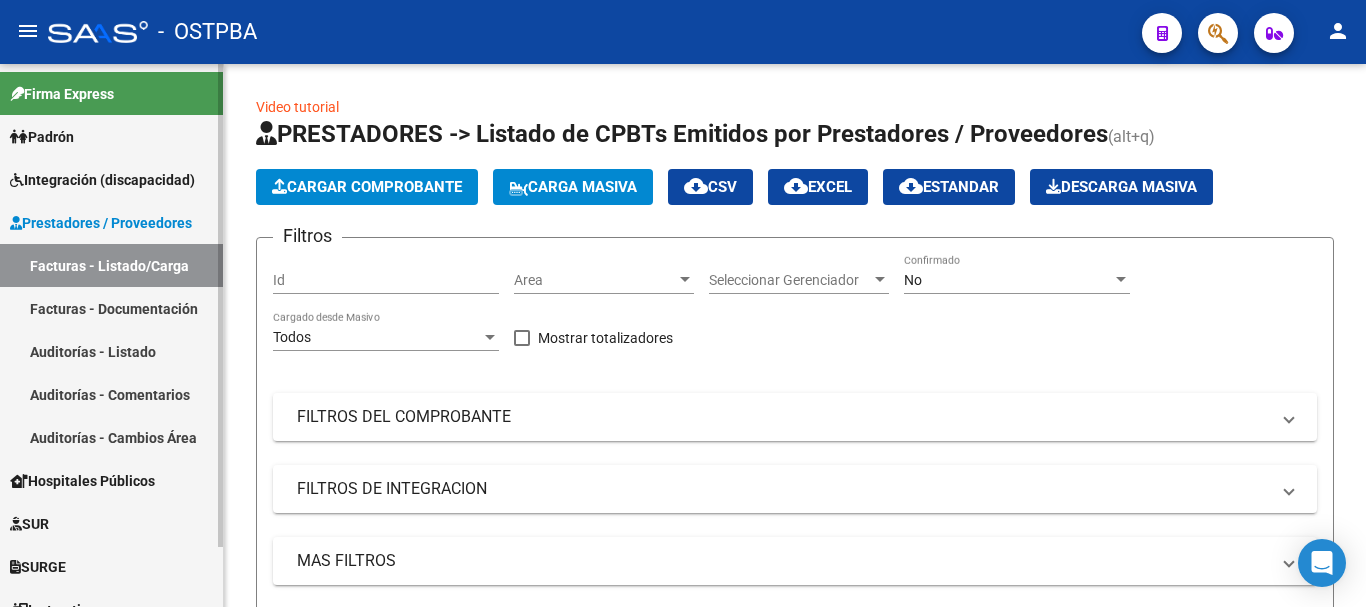scroll, scrollTop: 0, scrollLeft: 0, axis: both 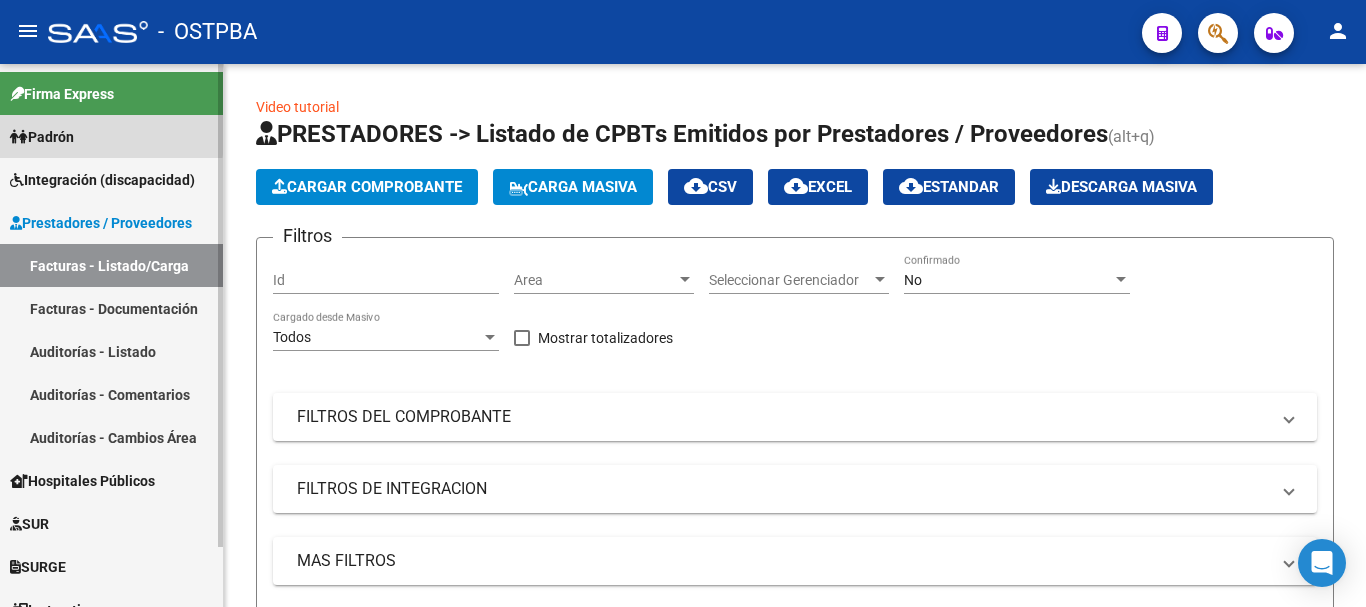 click on "Padrón" at bounding box center (42, 137) 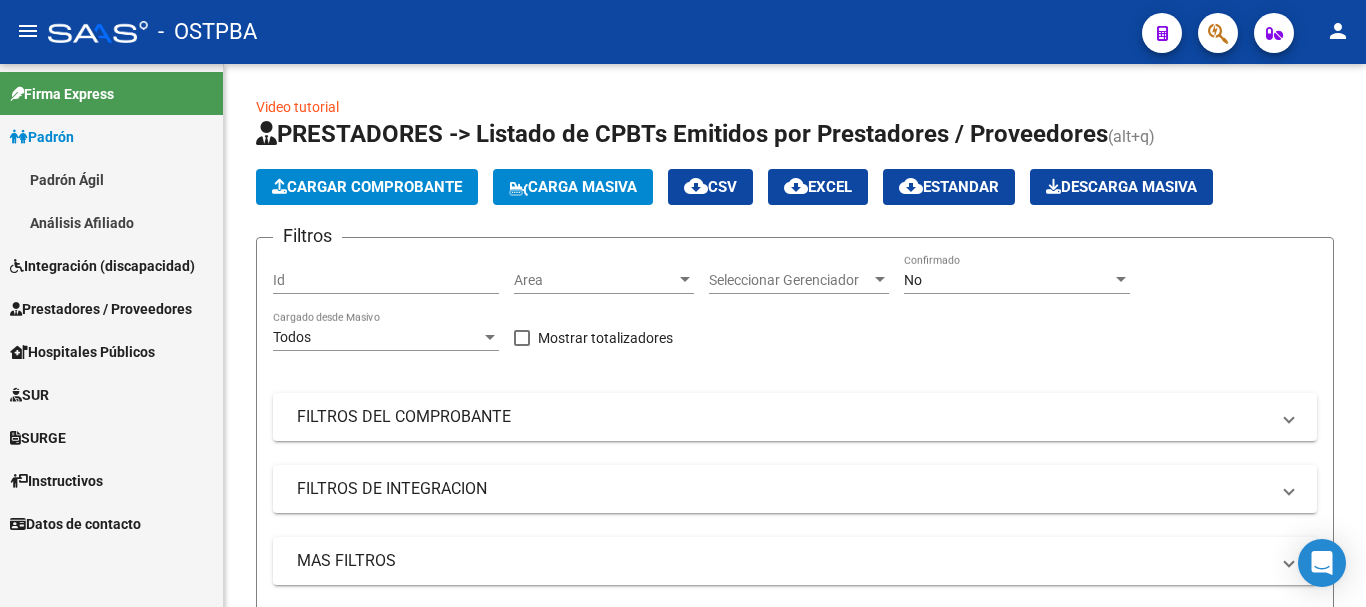 click on "Padrón Ágil" at bounding box center (111, 179) 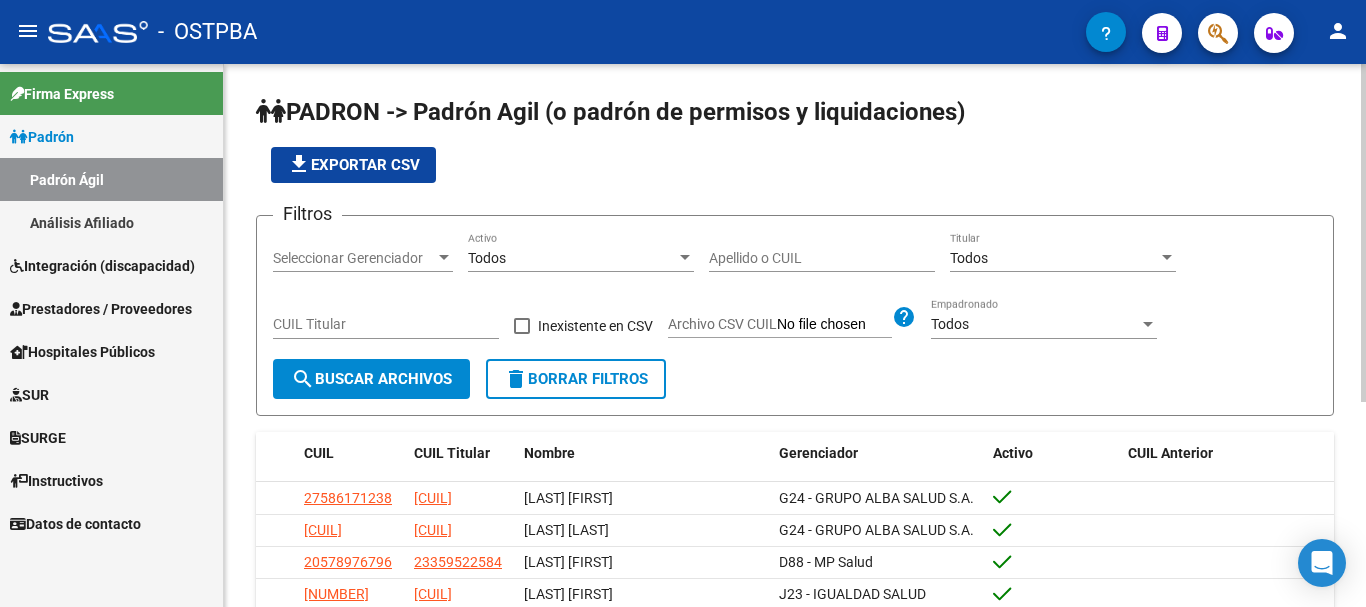 click at bounding box center [444, 257] 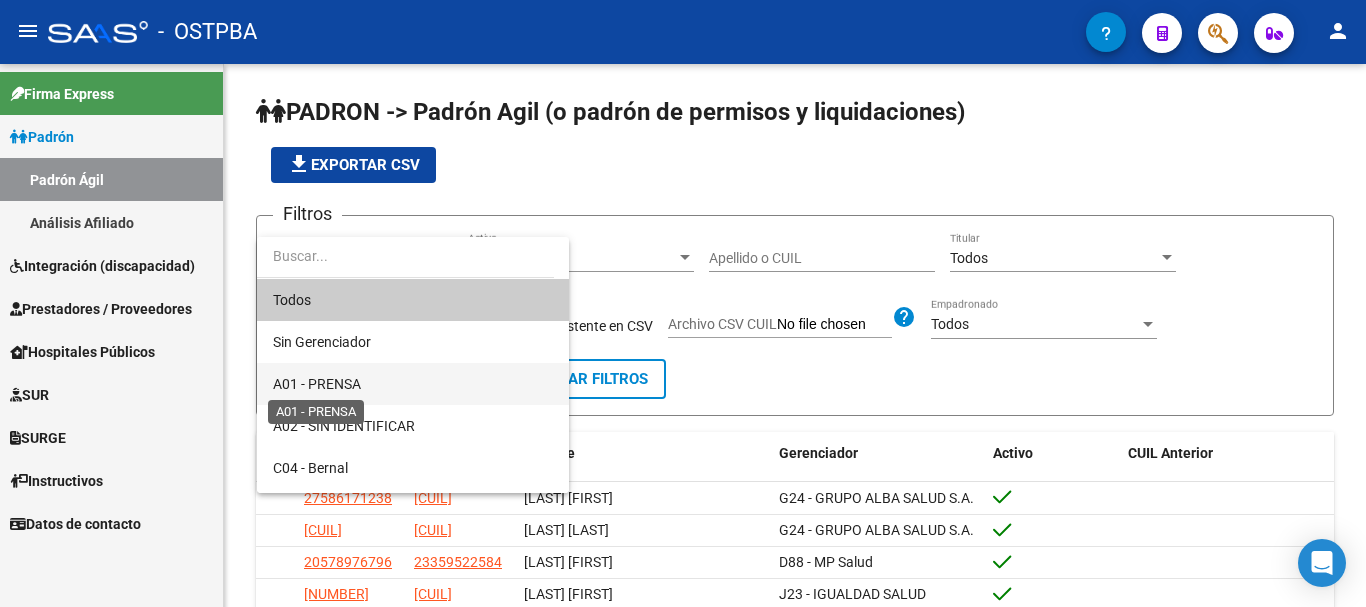 click on "A01 - PRENSA" at bounding box center [317, 384] 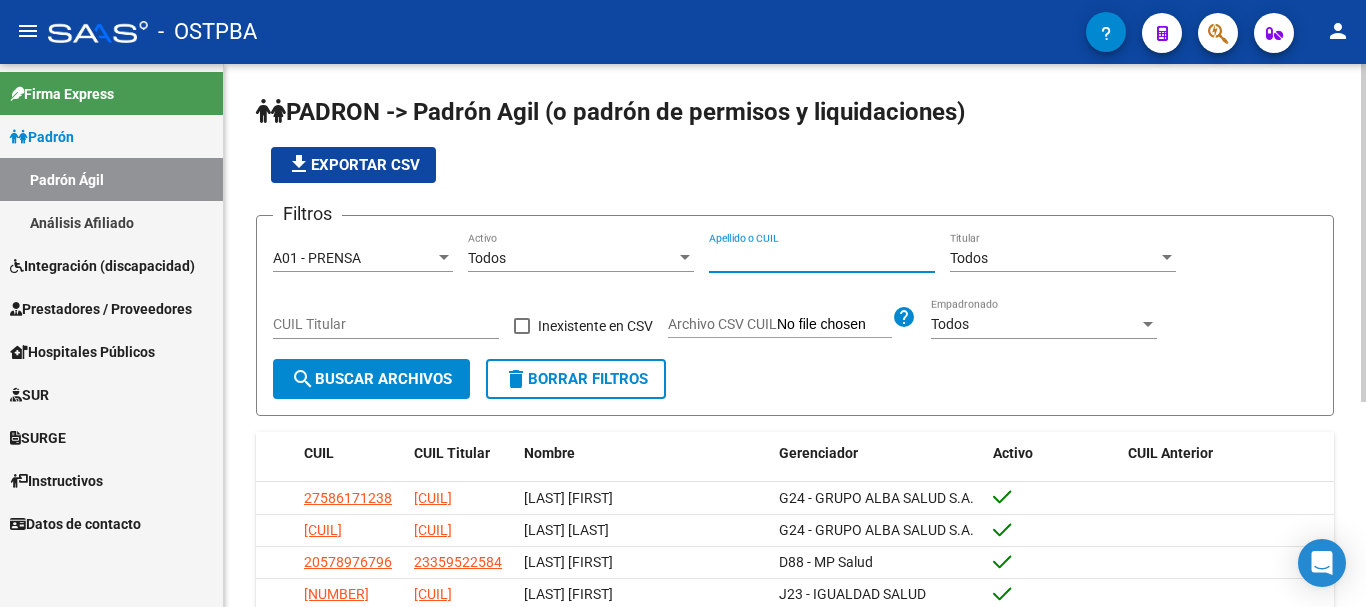 drag, startPoint x: 745, startPoint y: 255, endPoint x: 756, endPoint y: 255, distance: 11 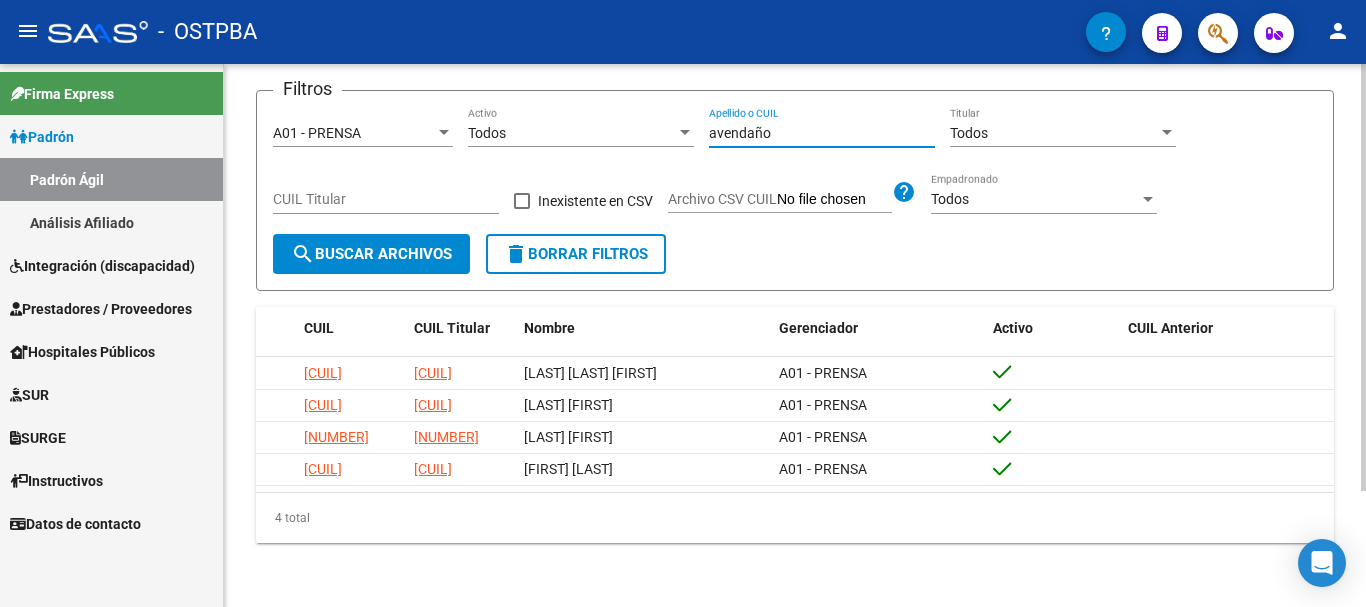 scroll, scrollTop: 148, scrollLeft: 0, axis: vertical 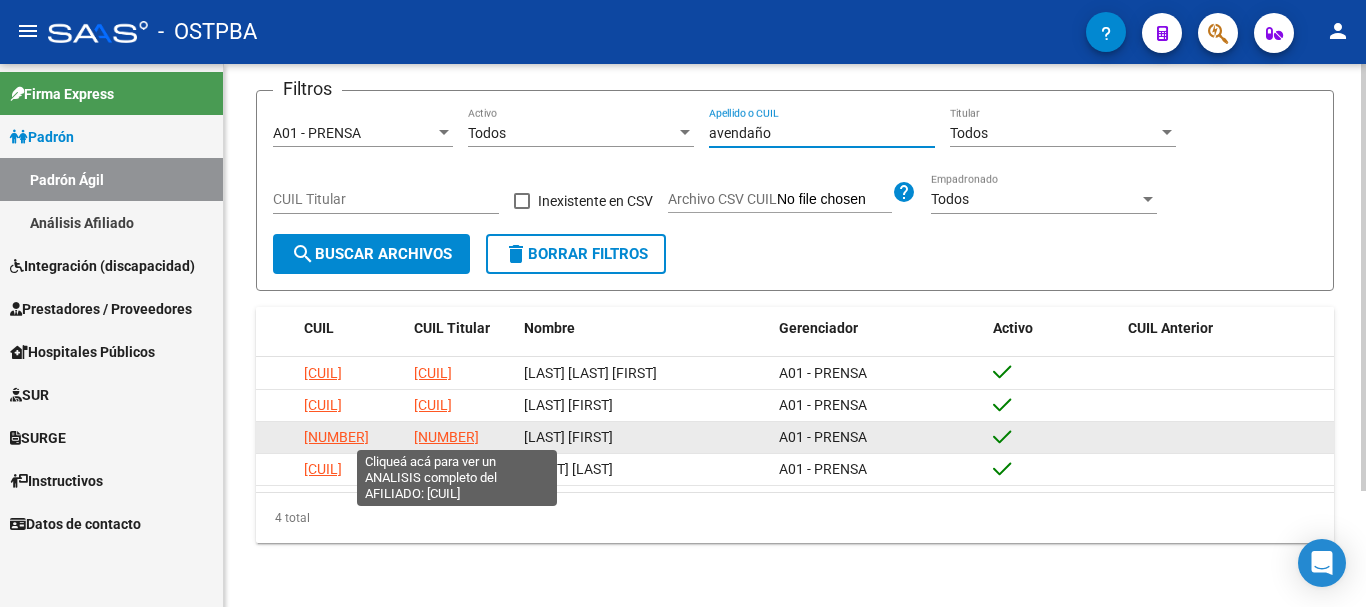 type on "avendaño" 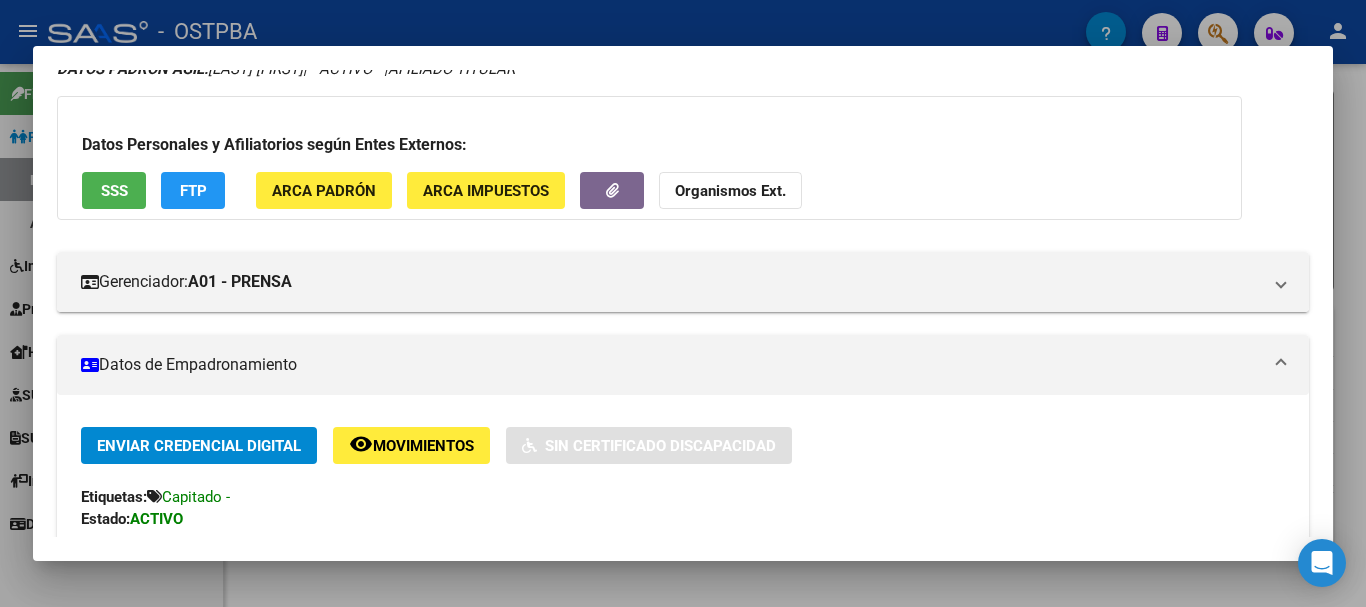 scroll, scrollTop: 0, scrollLeft: 0, axis: both 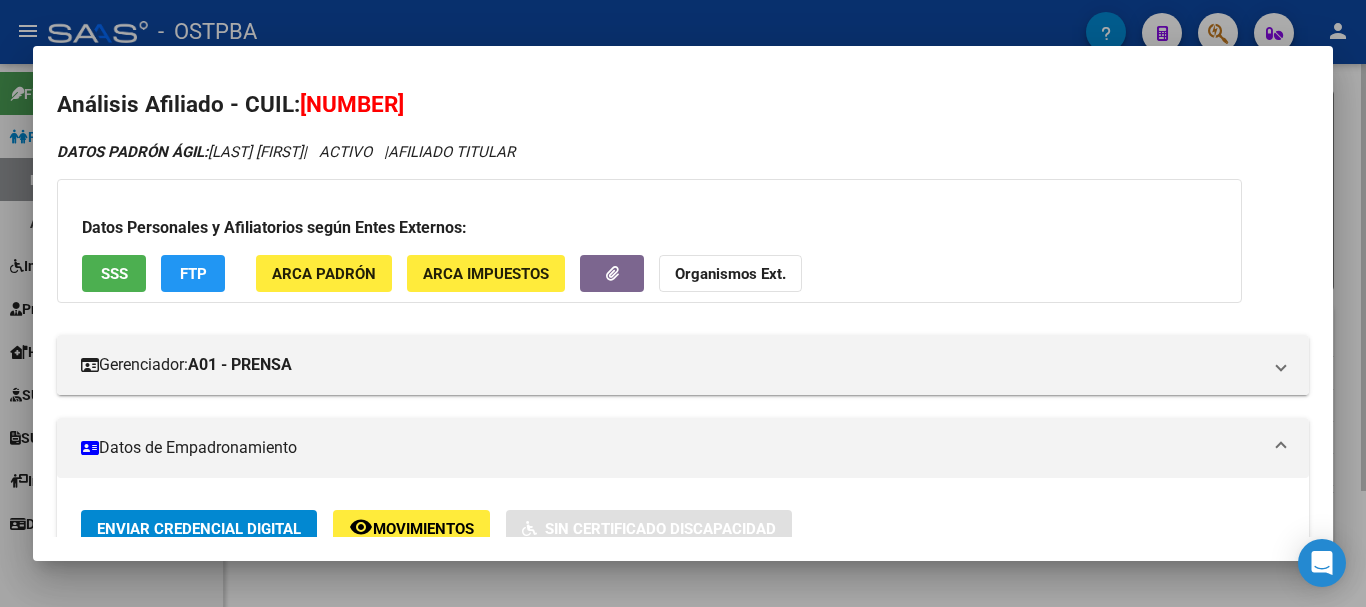 drag, startPoint x: 353, startPoint y: 575, endPoint x: 231, endPoint y: 417, distance: 199.61964 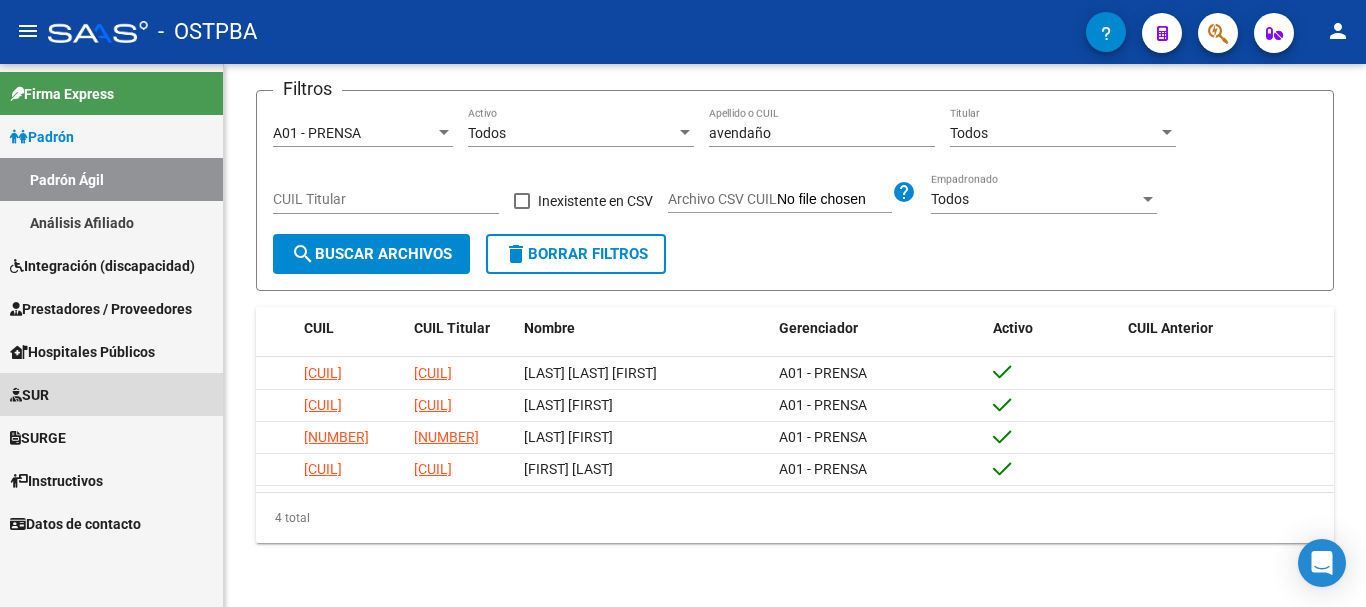 click on "SUR" at bounding box center [29, 395] 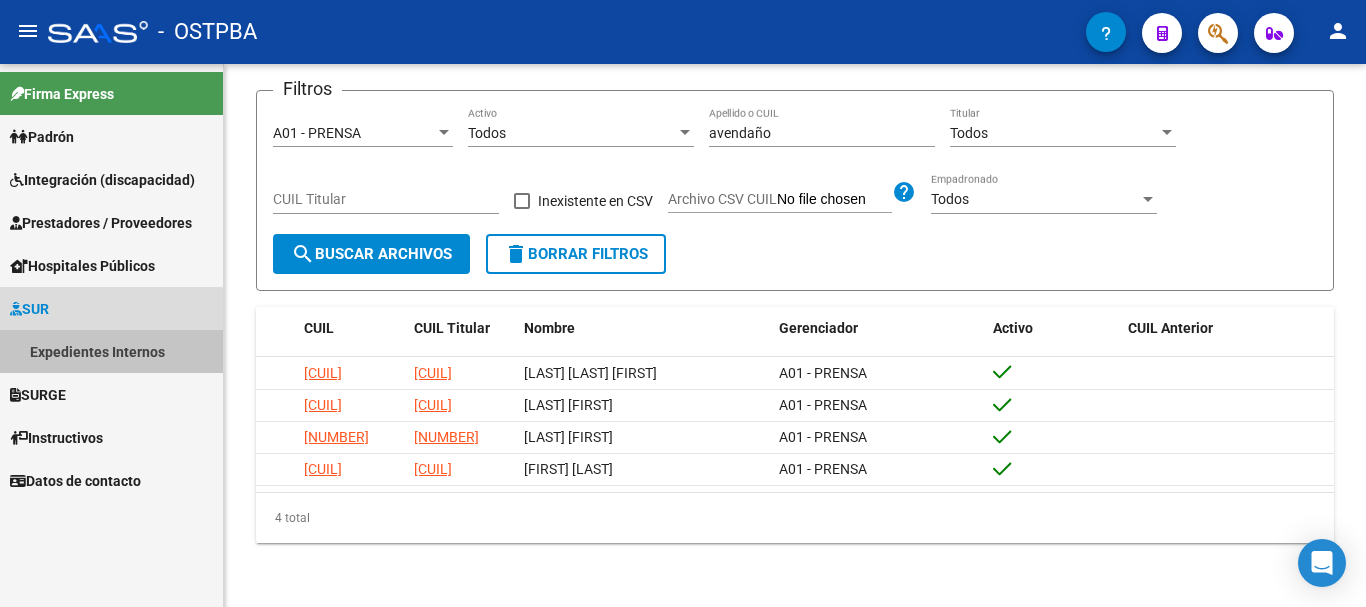 click on "Expedientes Internos" at bounding box center [111, 351] 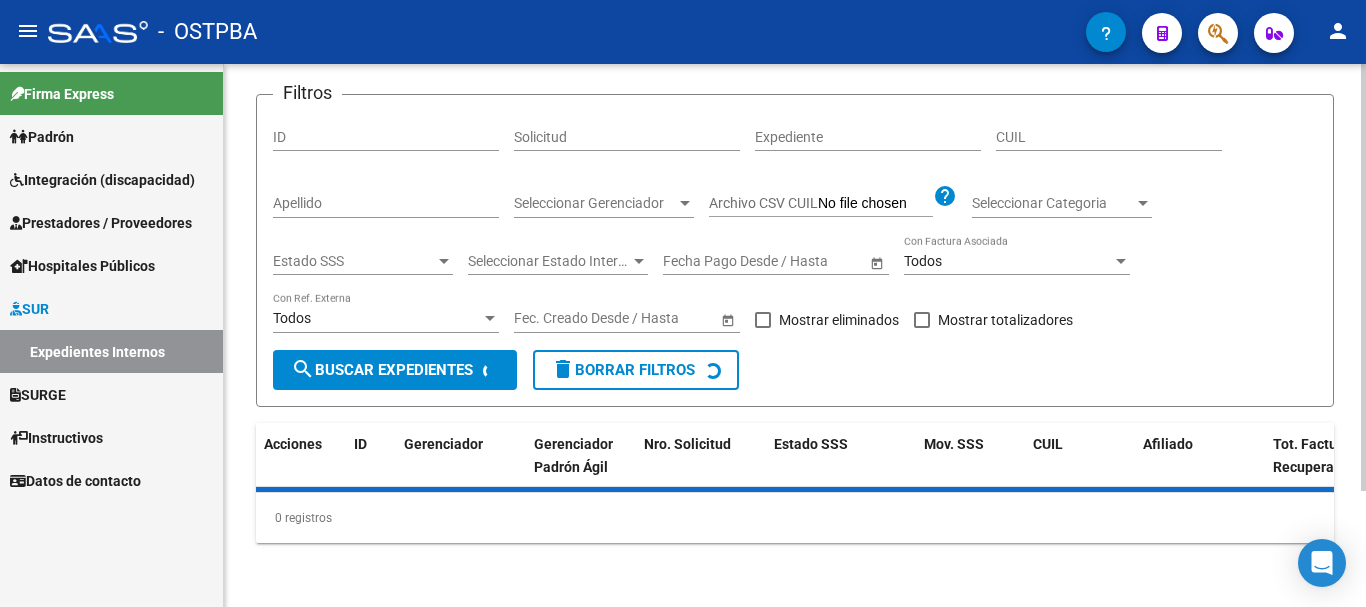 scroll, scrollTop: 0, scrollLeft: 0, axis: both 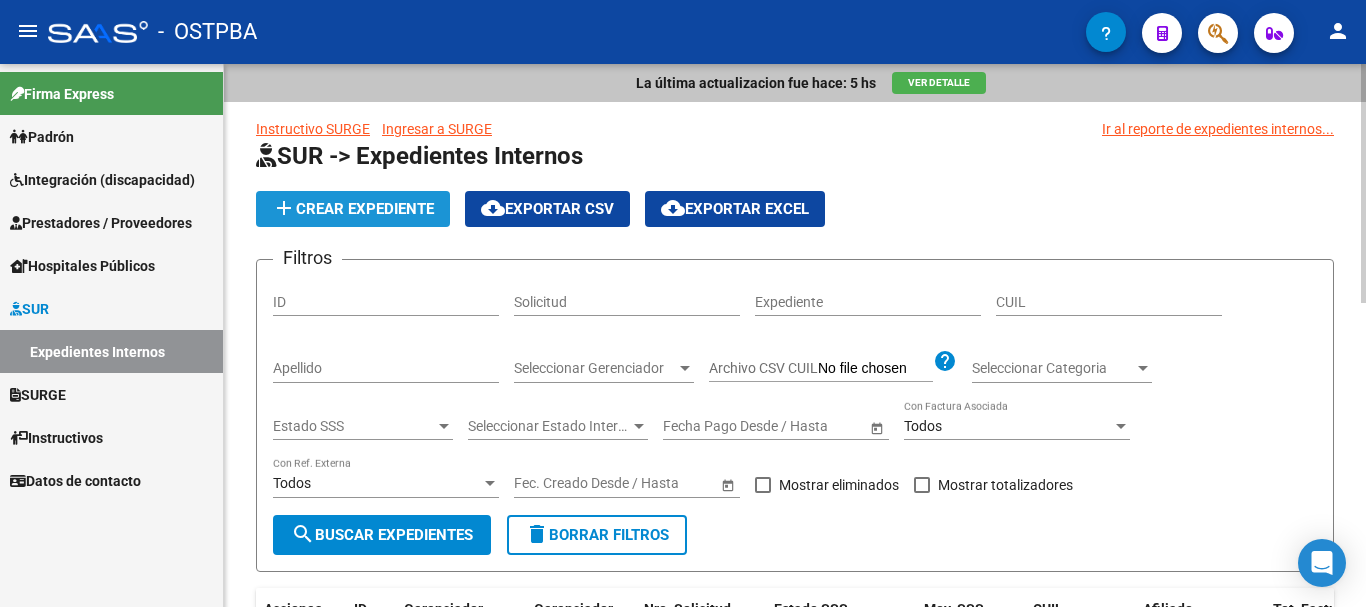 click on "add  Crear Expediente" 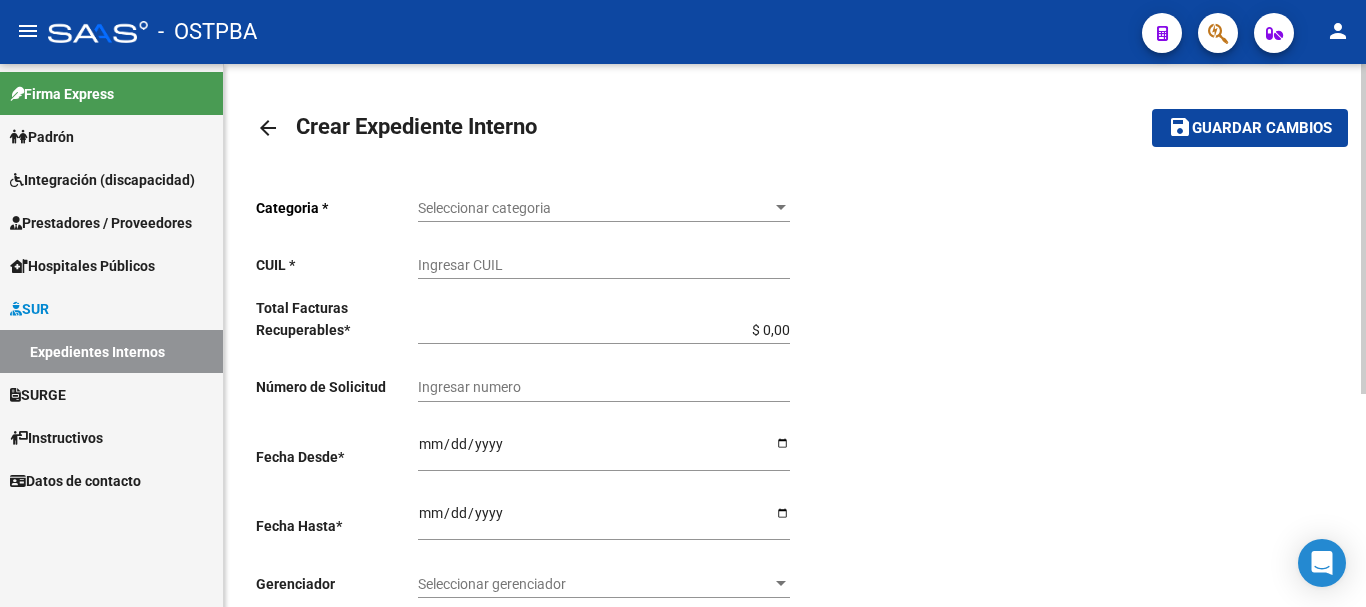 click on "arrow_back" 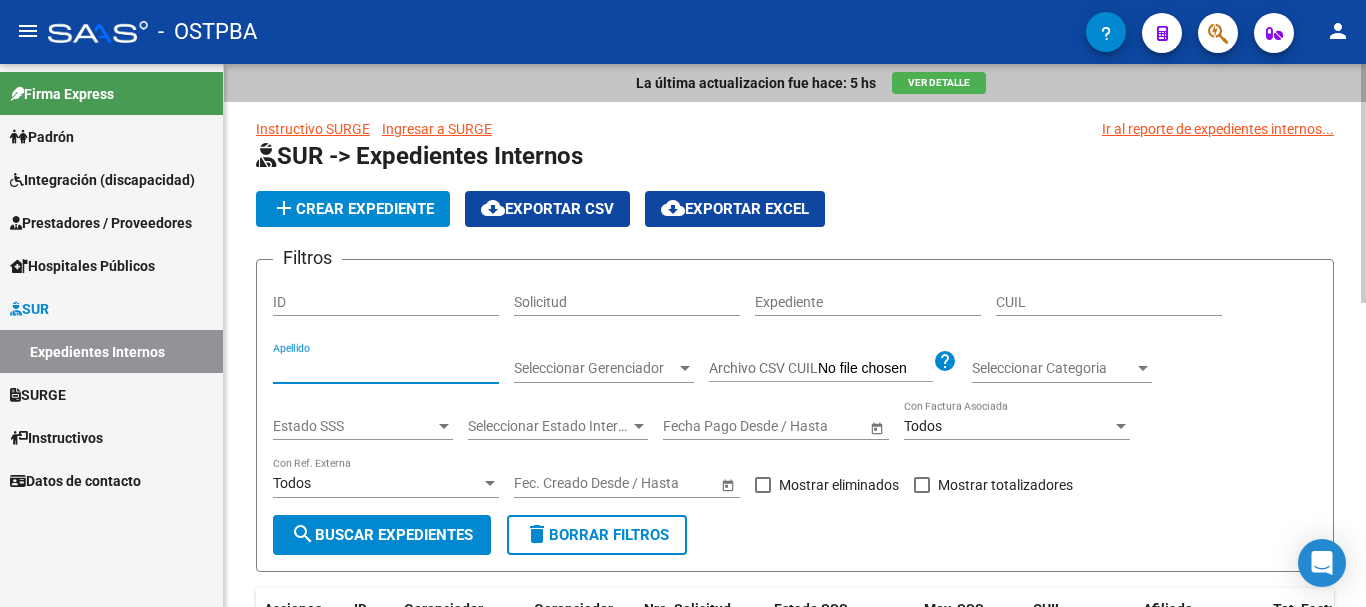 click on "Apellido" at bounding box center [386, 368] 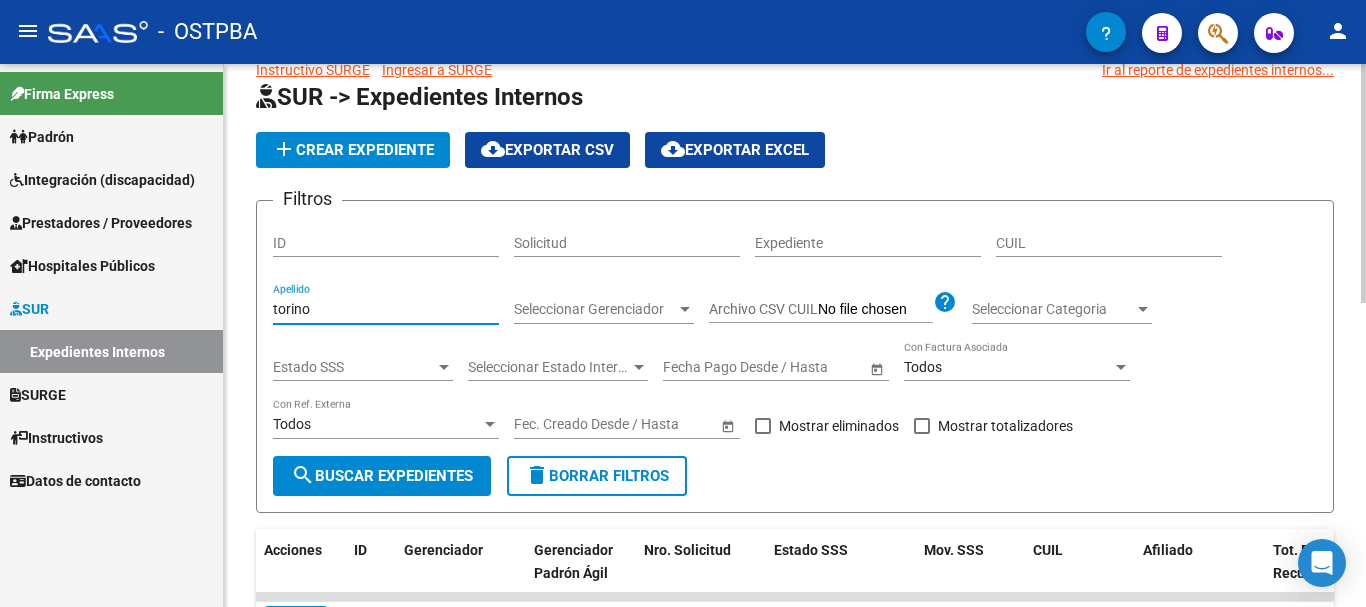 scroll, scrollTop: 200, scrollLeft: 0, axis: vertical 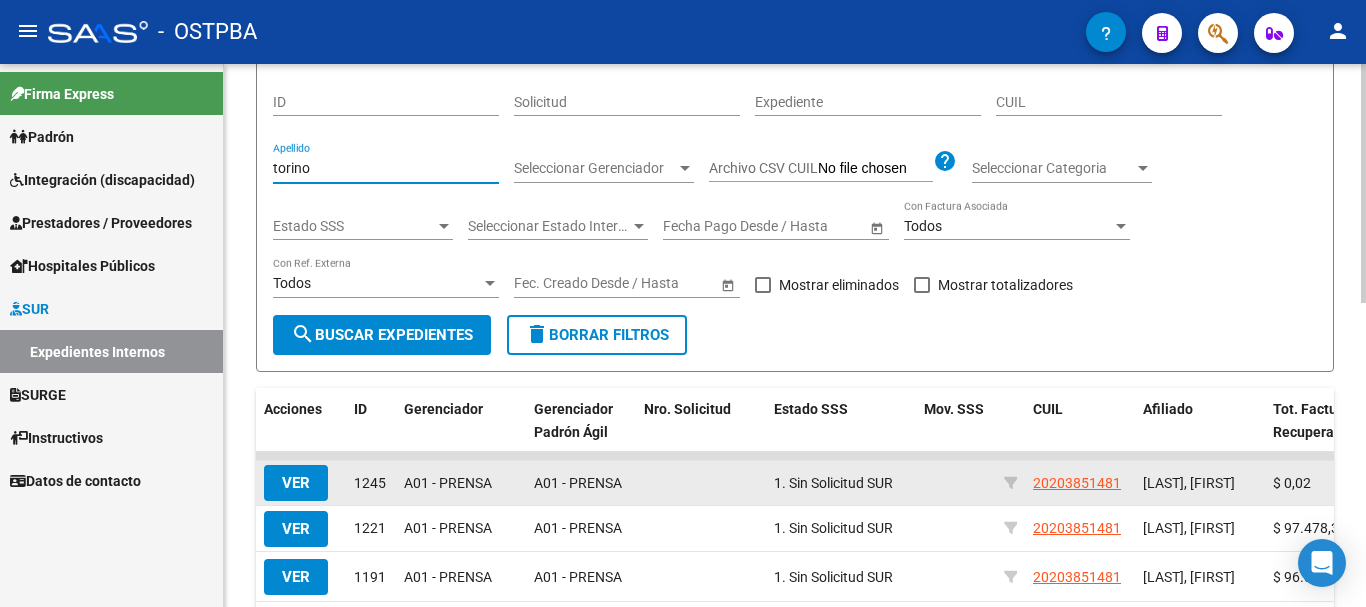 type on "torino" 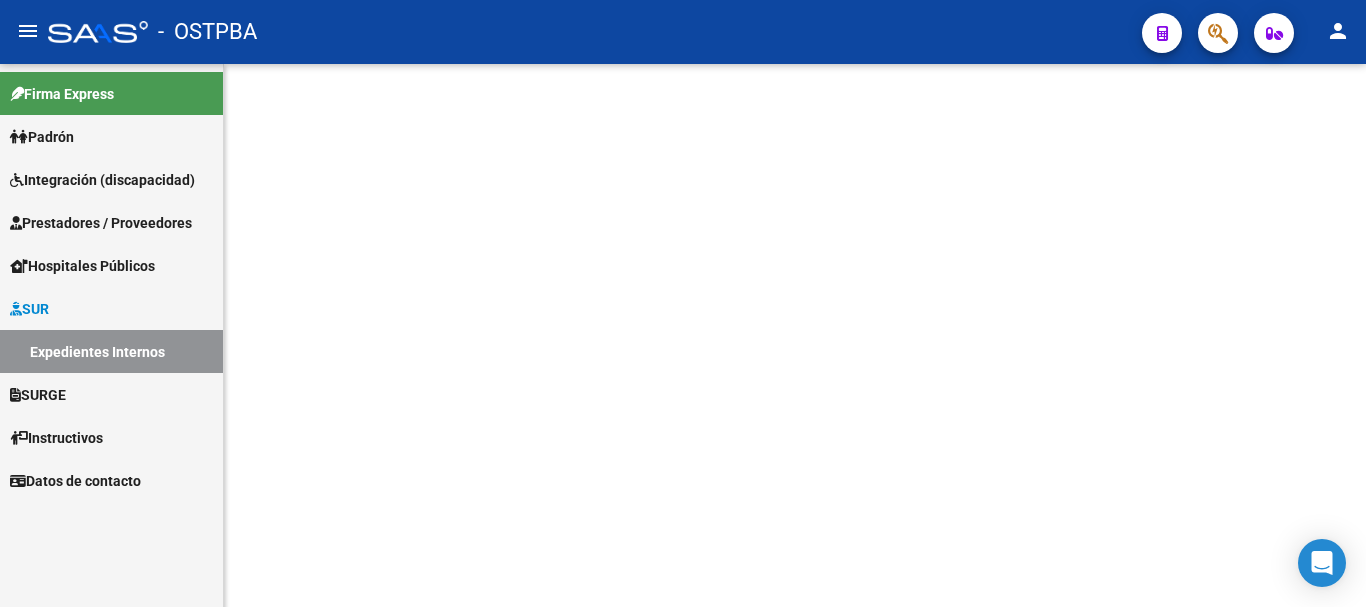 scroll, scrollTop: 0, scrollLeft: 0, axis: both 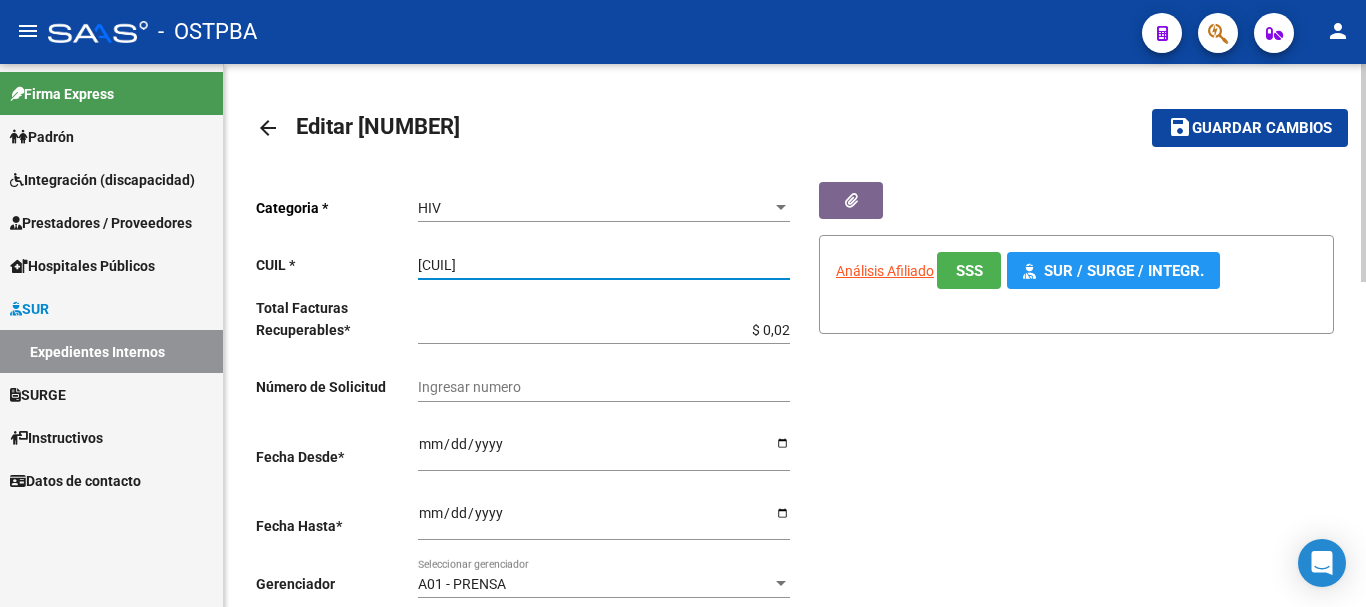 drag, startPoint x: 419, startPoint y: 260, endPoint x: 516, endPoint y: 261, distance: 97.00516 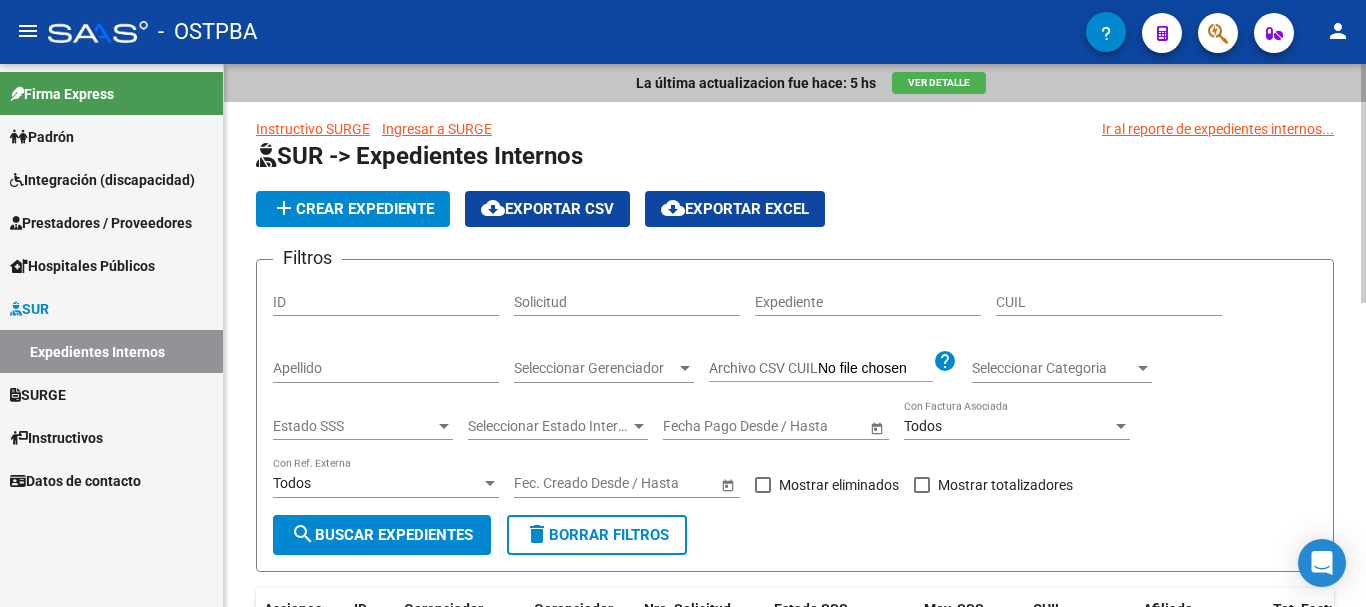 click on "SUR -> Expedientes Internos add  Crear Expediente
cloud_download  Exportar CSV  cloud_download  Exportar EXCEL  Filtros ID Solicitud Expediente CUIL Apellido Seleccionar Gerenciador Seleccionar Gerenciador Archivo CSV CUIL help Seleccionar Categoria Seleccionar Categoria Estado SSS Estado SSS Seleccionar Estado Interno Seleccionar Estado Interno Start date – End date Fecha Pago Desde / Hasta Todos Con Factura Asociada Todos Con Ref. Externa Start date – End date Fec. Creado Desde / Hasta   Mostrar eliminados   Mostrar totalizadores search  Buscar Expedientes  delete  Borrar Filtros" 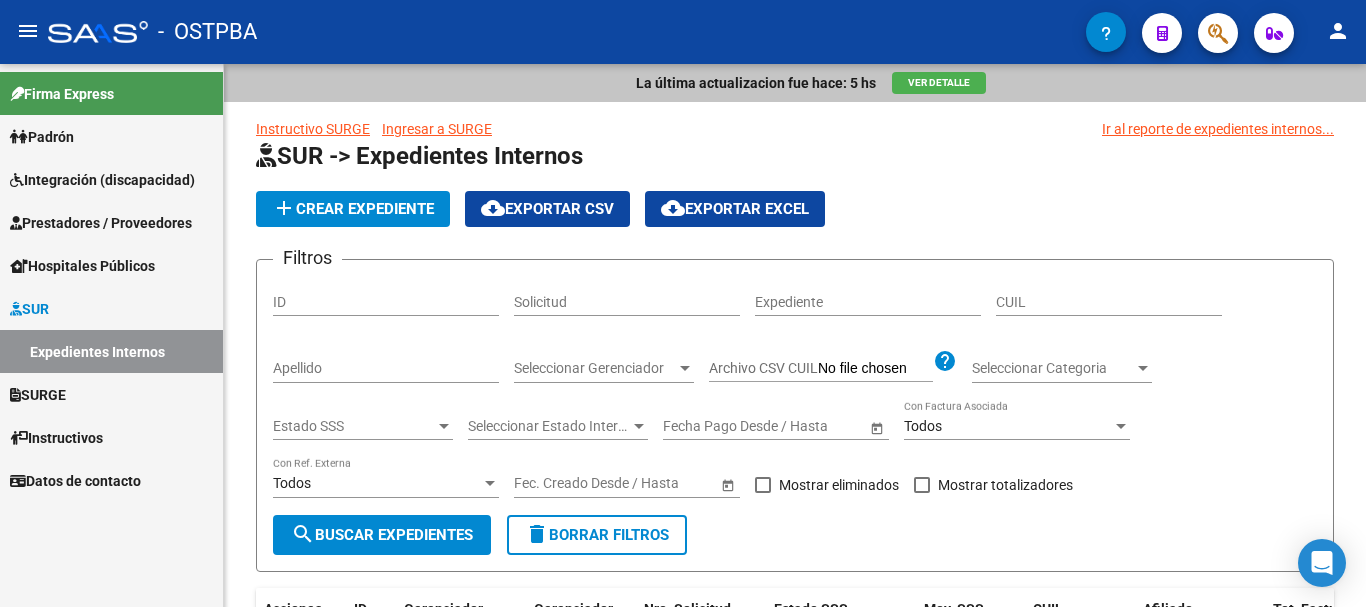 click on "add  Crear Expediente" 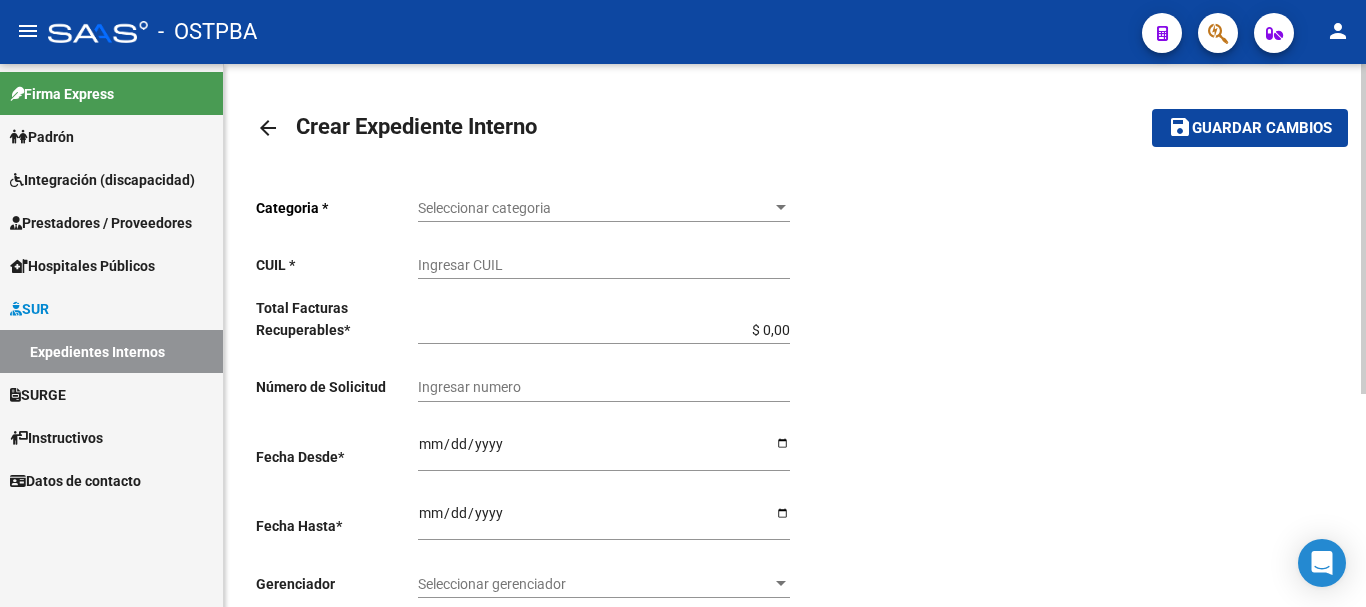 click at bounding box center [781, 208] 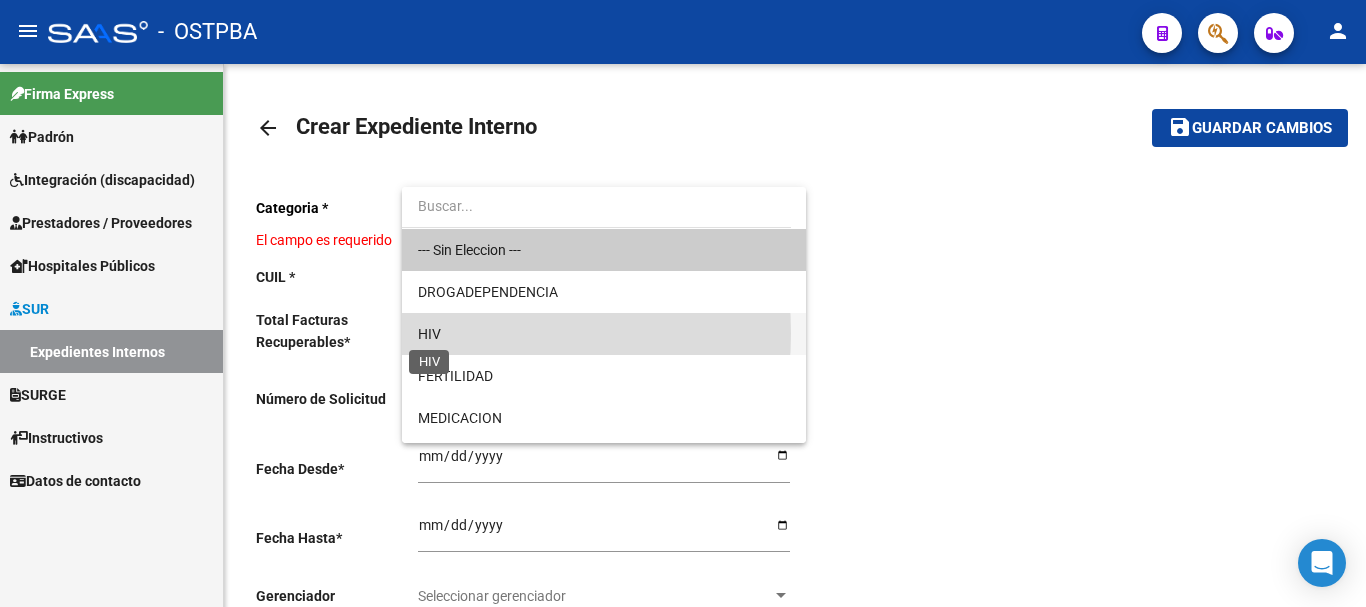 click on "HIV" at bounding box center [429, 334] 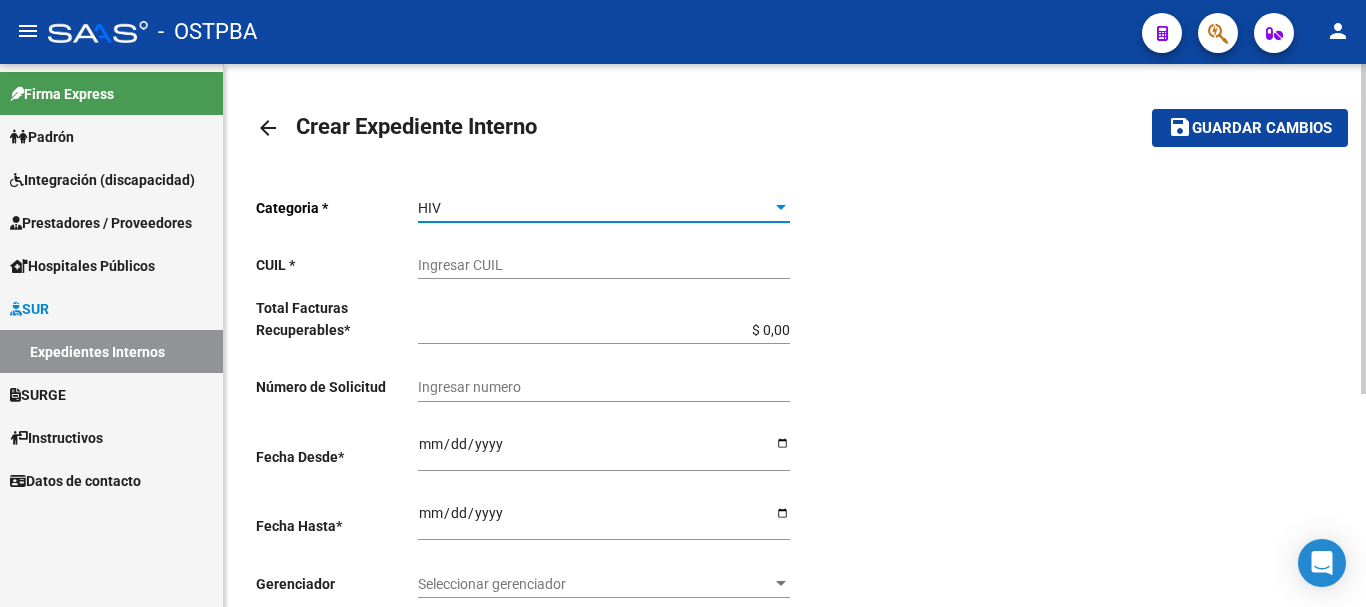 click on "Ingresar CUIL" at bounding box center (604, 265) 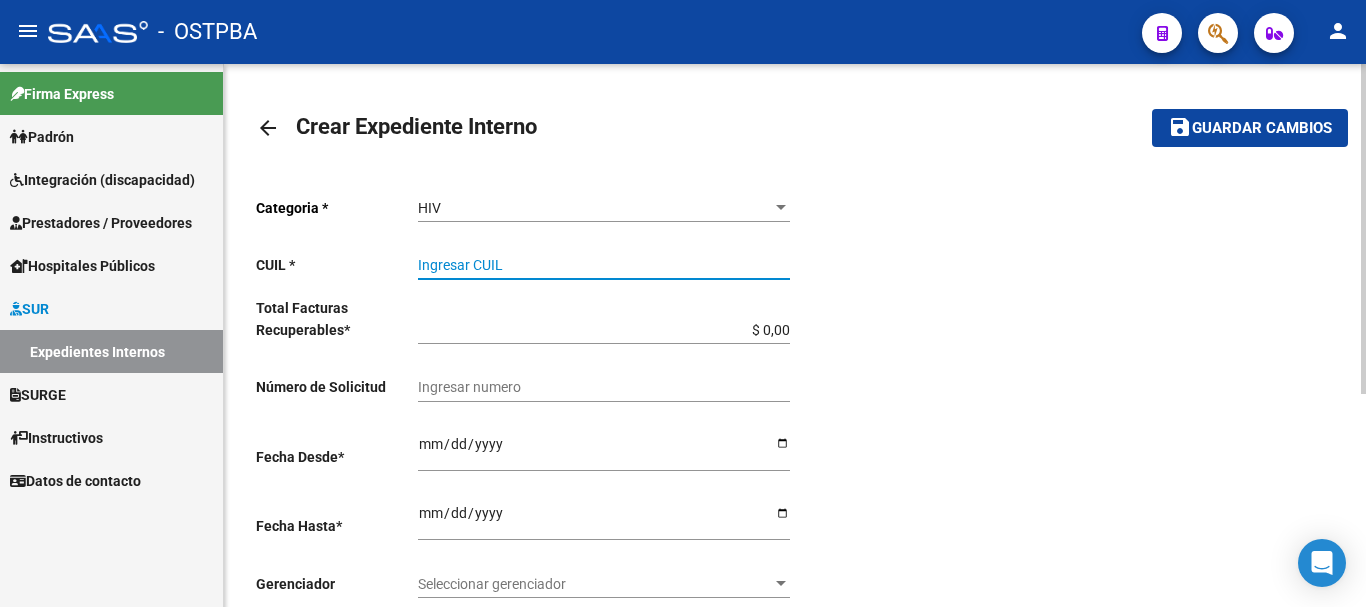 paste on "[CUIL]" 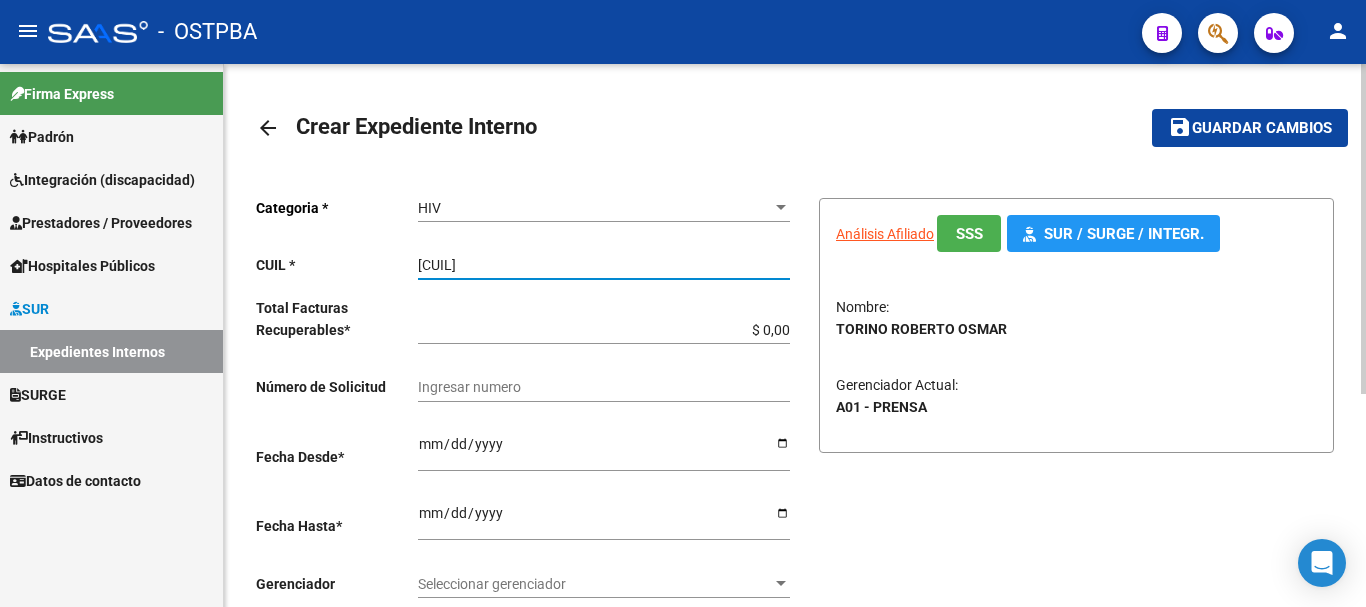 type on "[CUIL]" 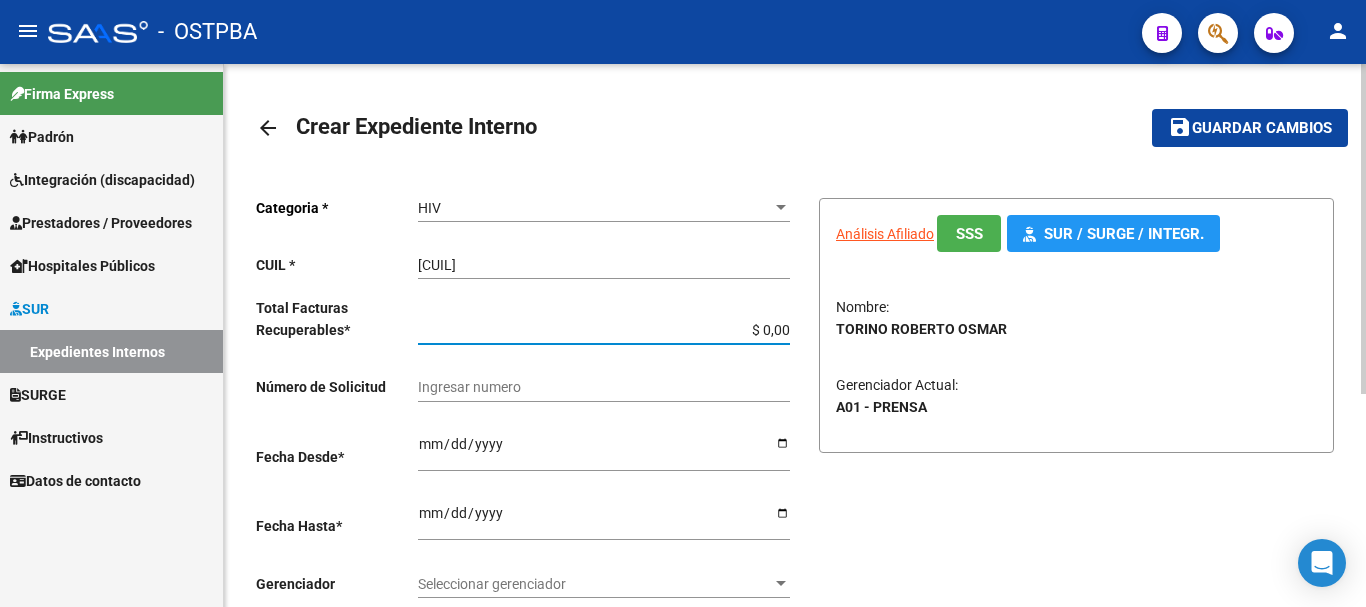 click on "Categoria * HIV Seleccionar categoria CUIL *    [CUIL] Ingresar CUIL  Total Facturas Recuperables  *   $ 0,00 Ingresar el total  Número de Solicitud    Ingresar numero  Fecha Desde  *   Ingresar desde  Fecha Hasta  *   Ingresar hasta  Gerenciador Seleccionar gerenciador Seleccionar gerenciador  Estado * Seleccionar estado Seleccionar estado Número de Ref. Externa    Ingresar numero" 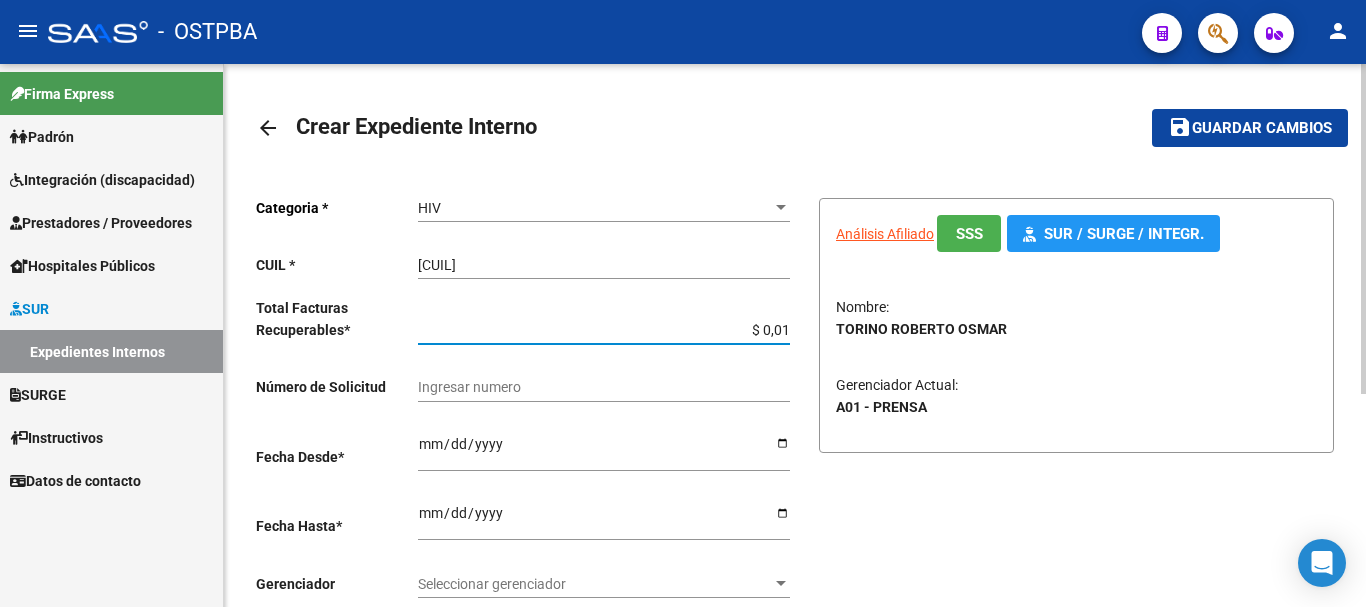 click on "Ingresar desde" at bounding box center (604, 451) 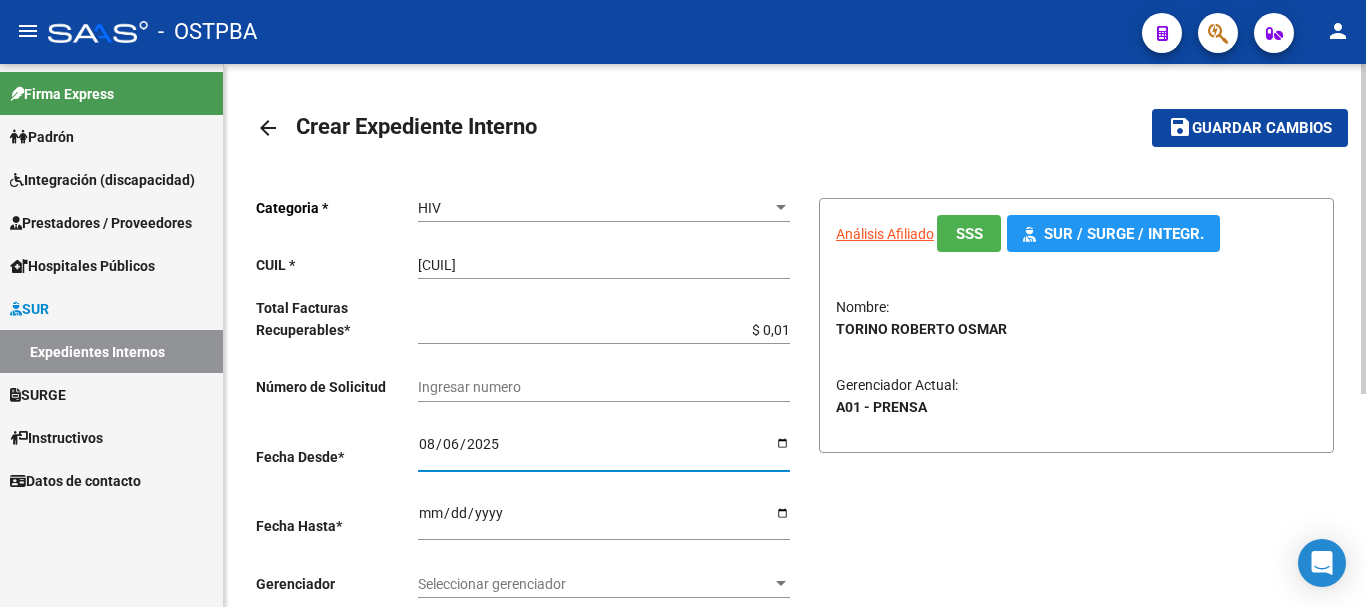 type on "2025-08-06" 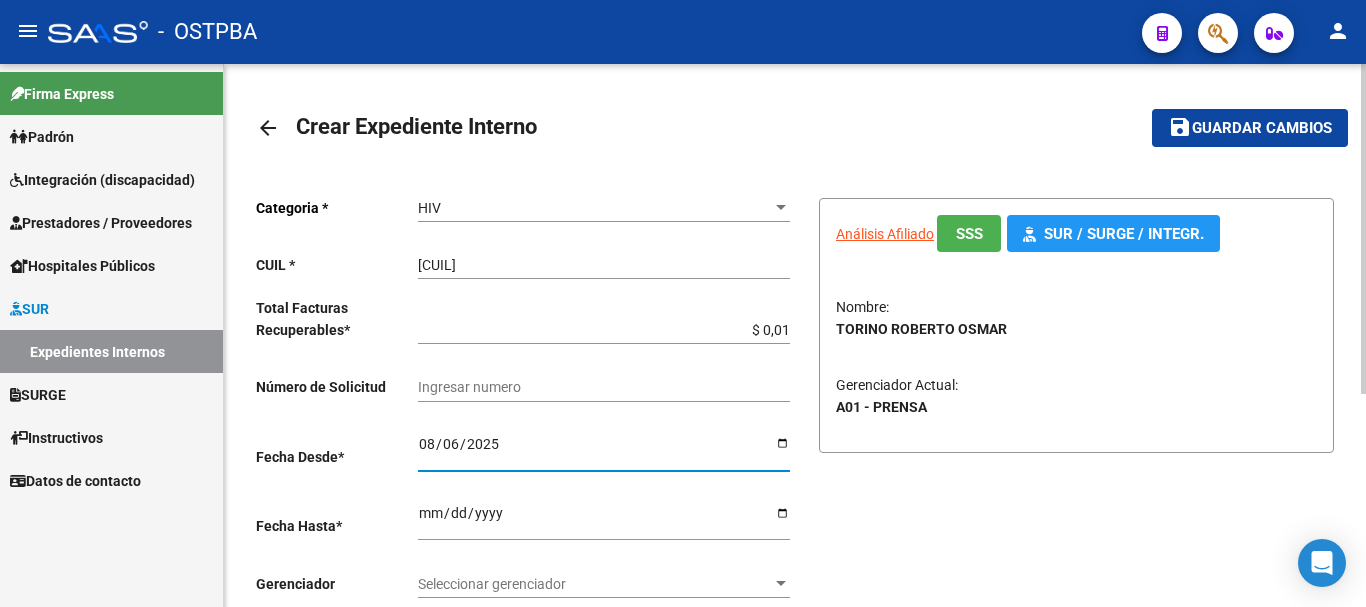click on "Ingresar hasta" at bounding box center [604, 520] 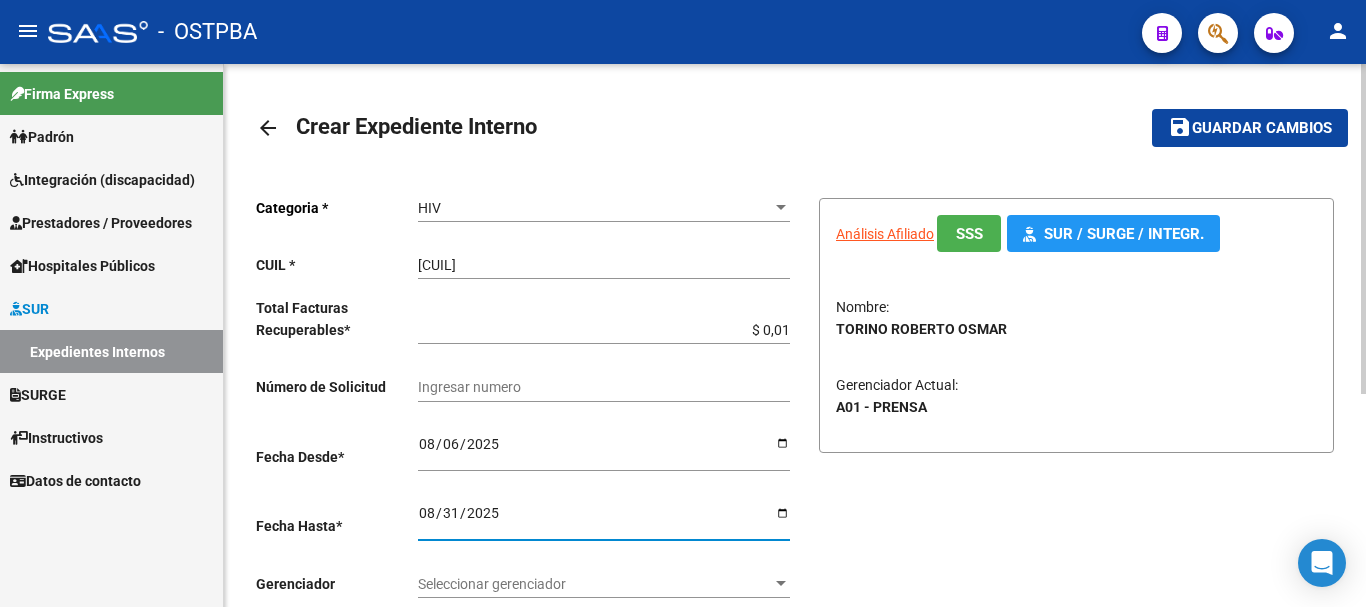 type on "2025-08-31" 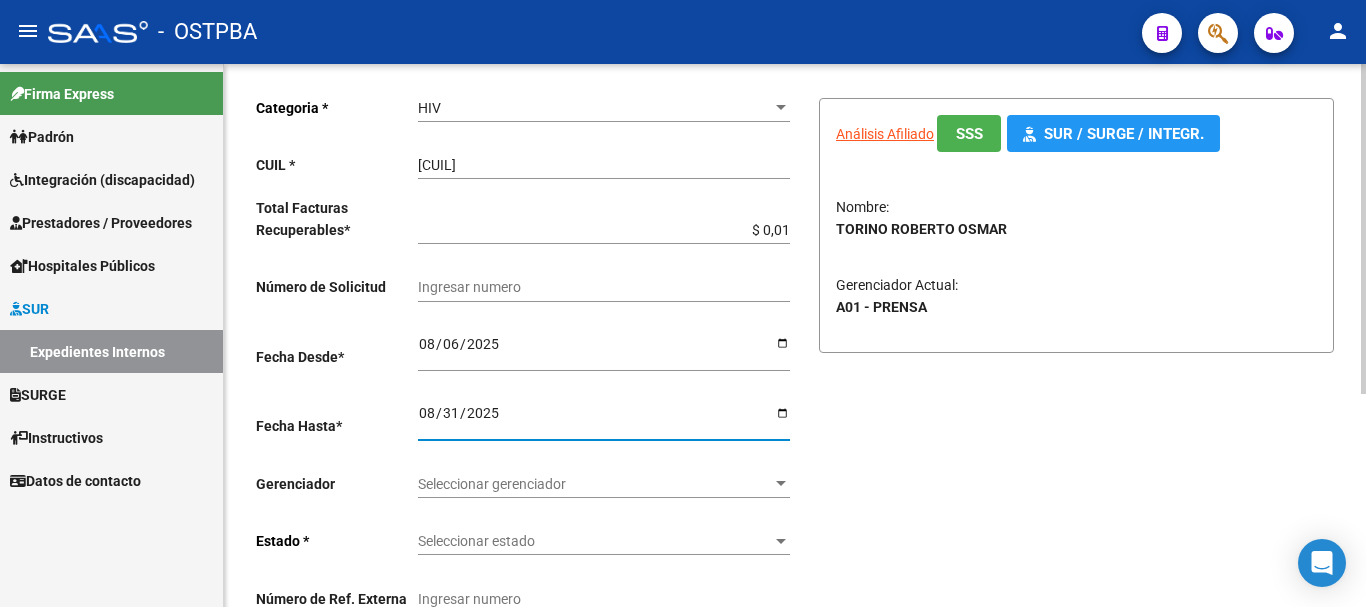 click at bounding box center (781, 483) 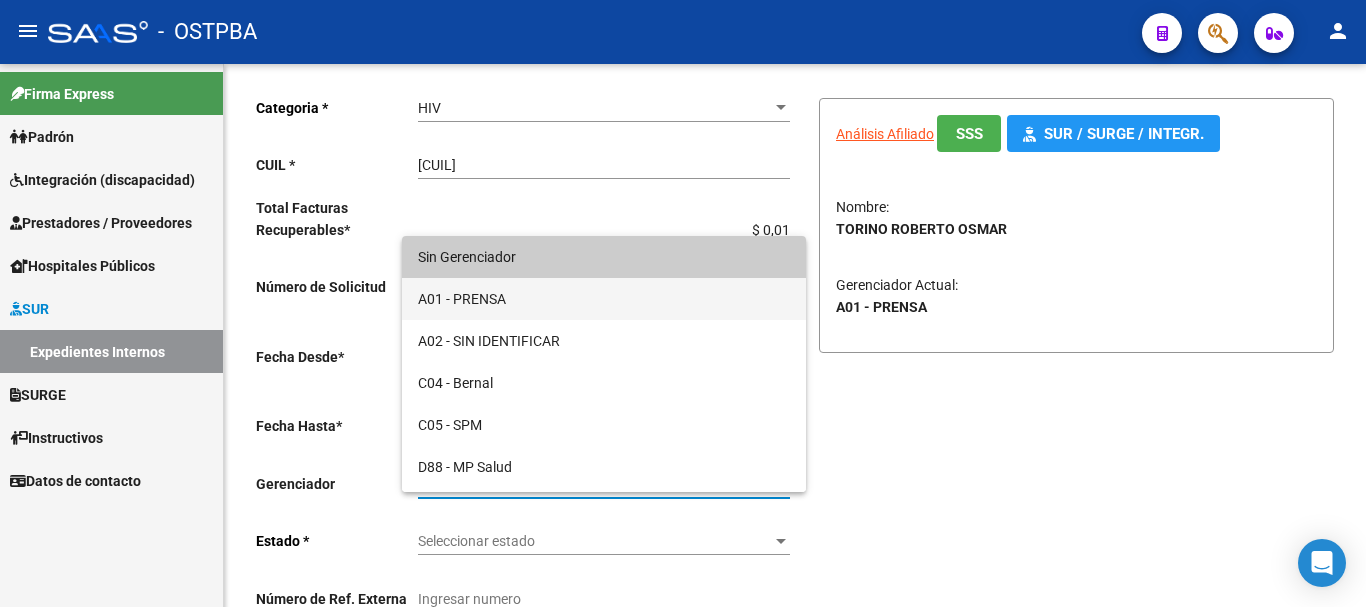 click on "A01 - PRENSA" at bounding box center (604, 299) 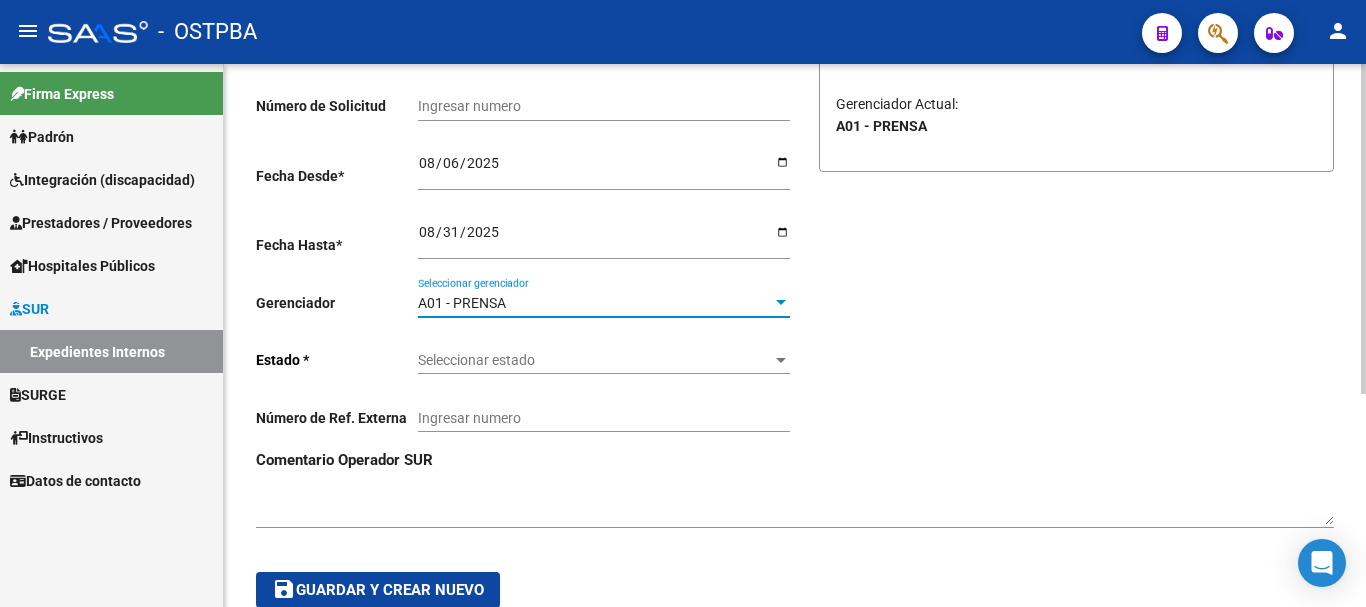 scroll, scrollTop: 300, scrollLeft: 0, axis: vertical 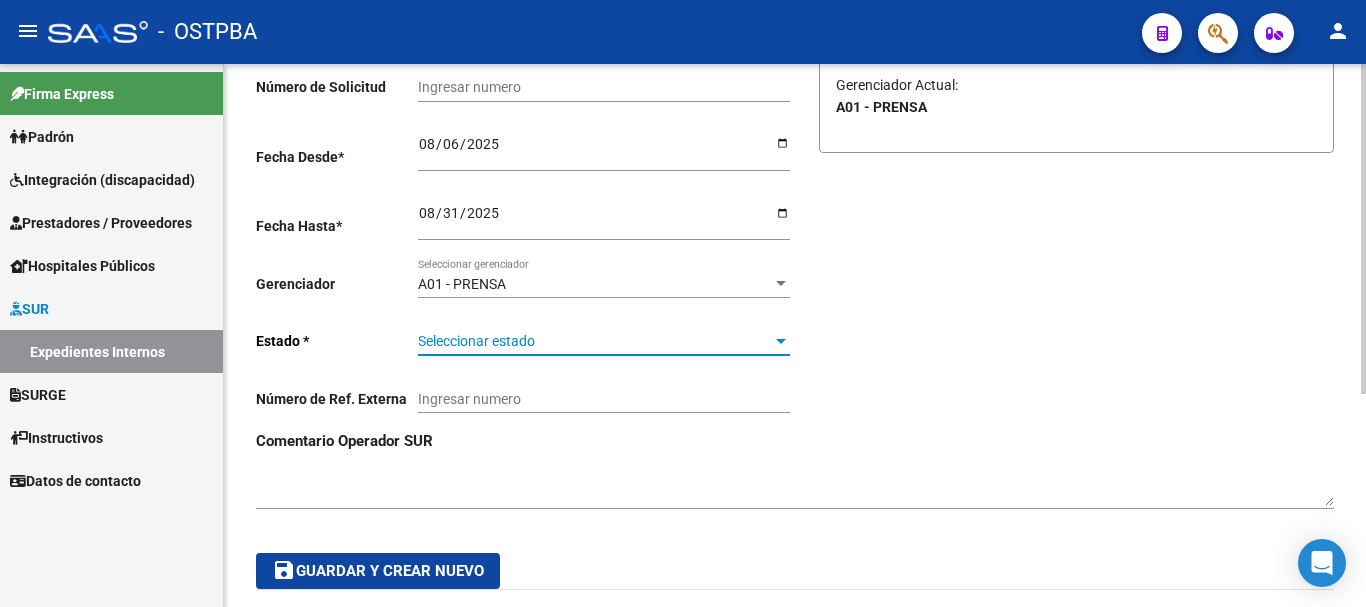 click at bounding box center [781, 341] 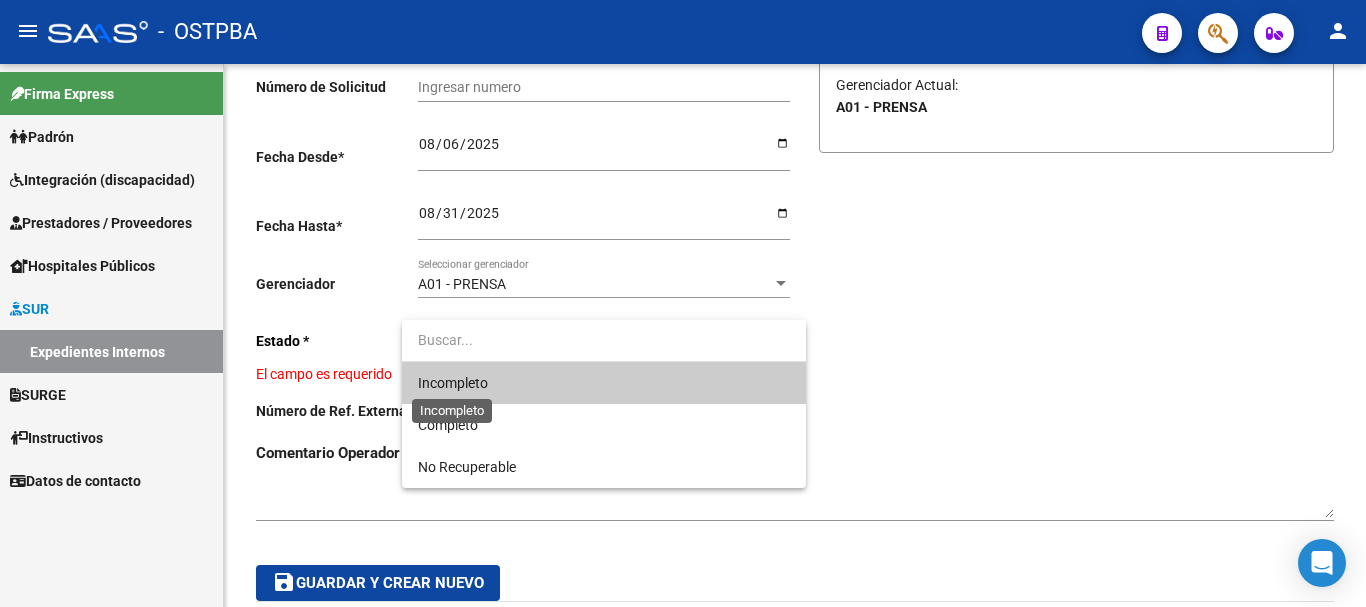 click on "Incompleto" at bounding box center [453, 383] 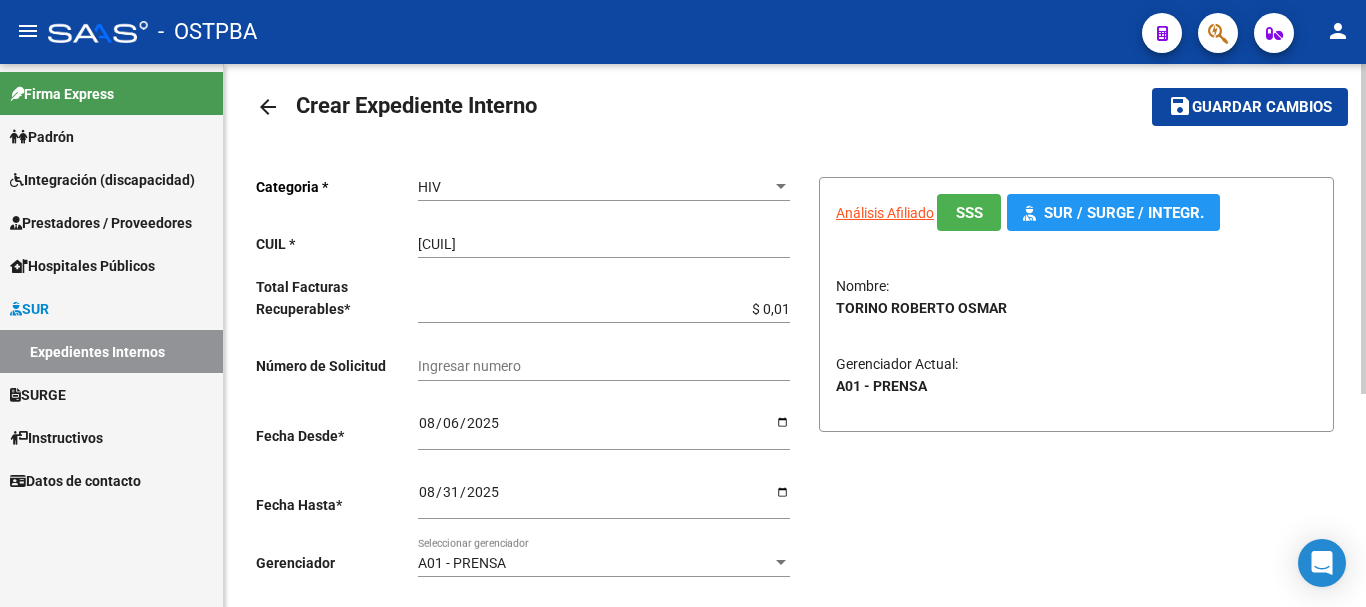 scroll, scrollTop: 0, scrollLeft: 0, axis: both 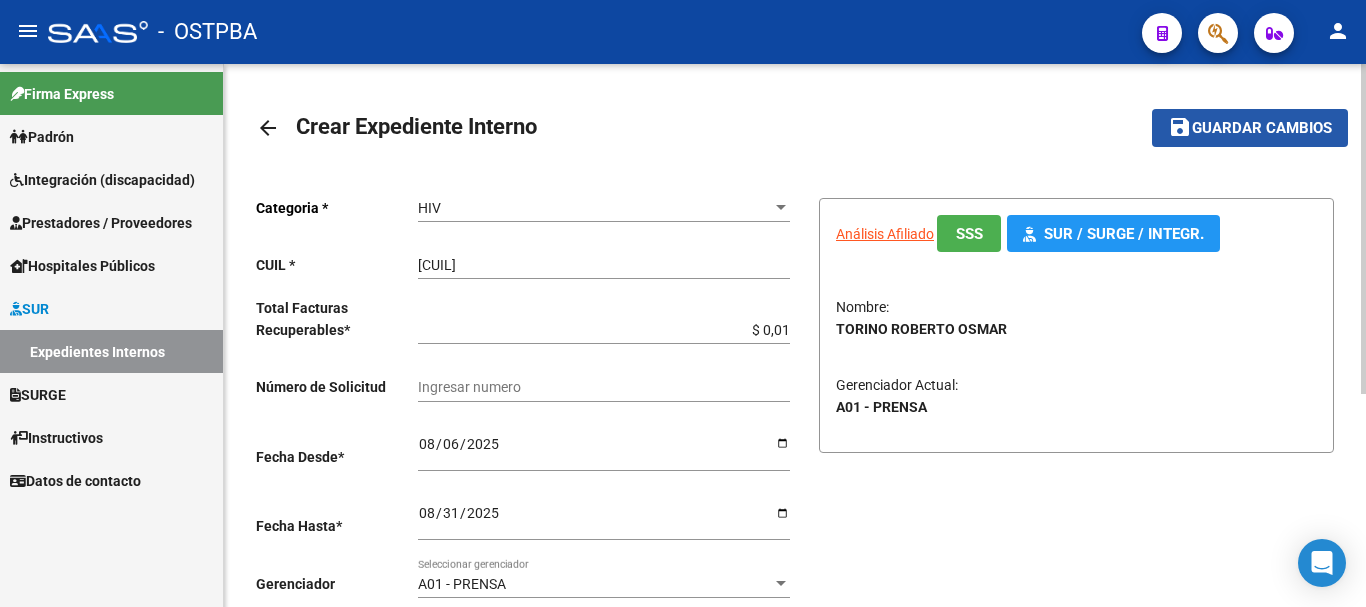 click on "Guardar cambios" 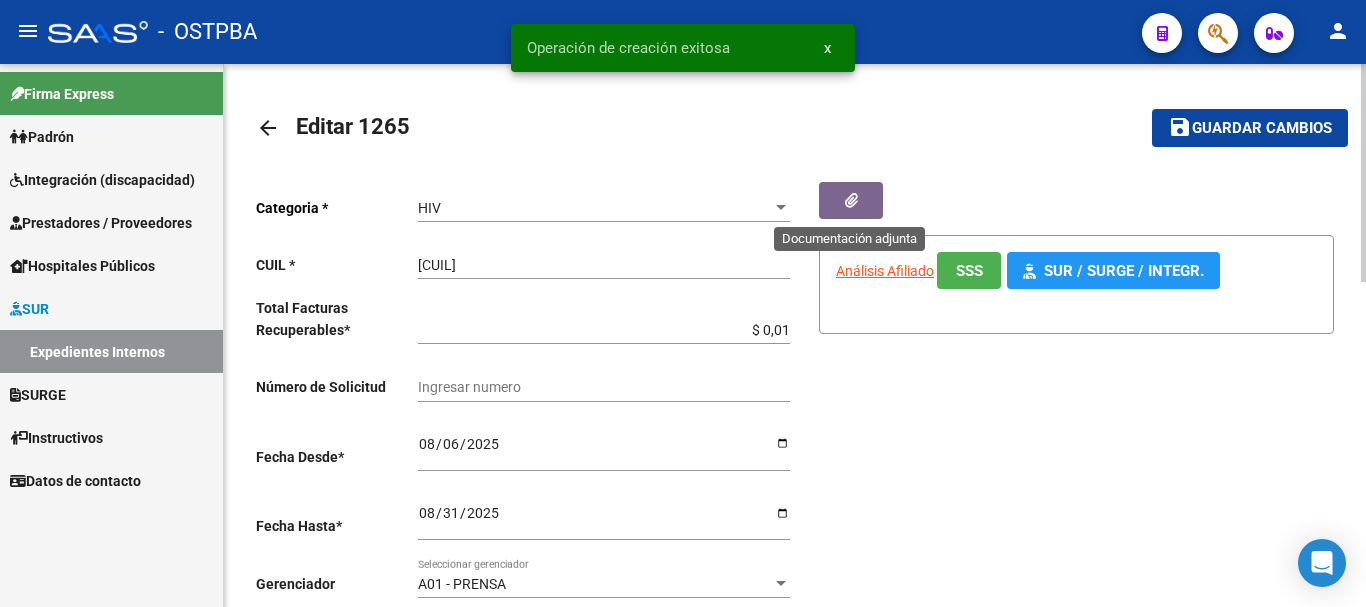 click 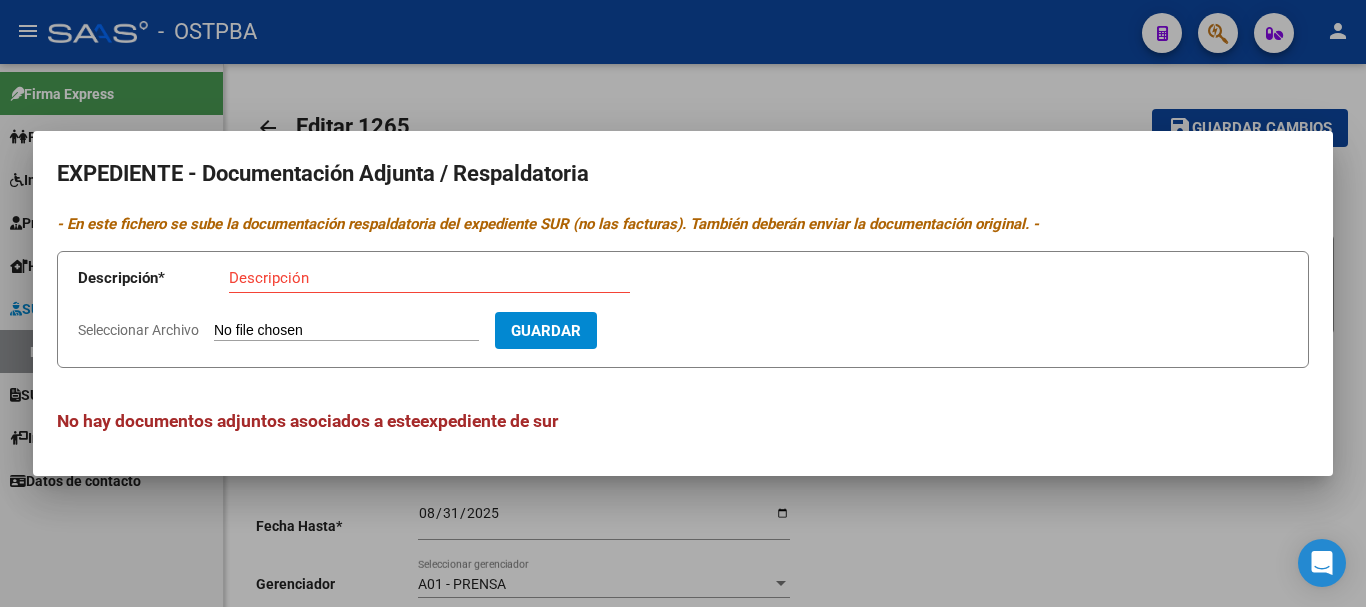 click on "Descripción" at bounding box center (429, 278) 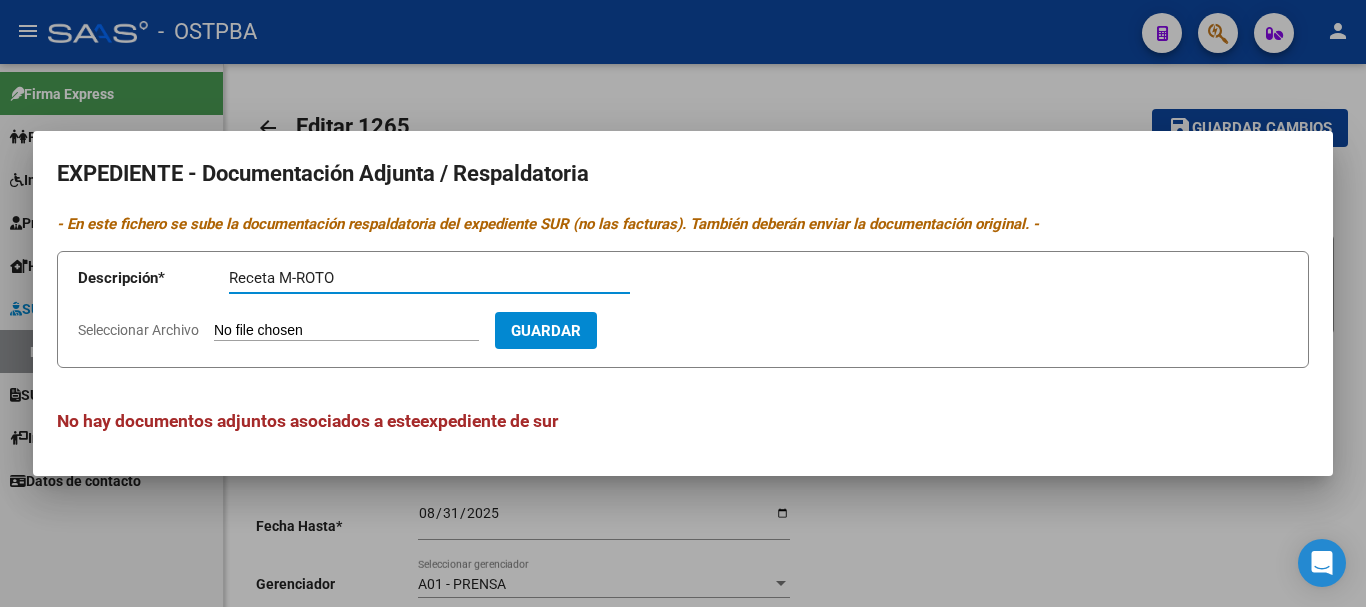 type on "Receta M-ROTO" 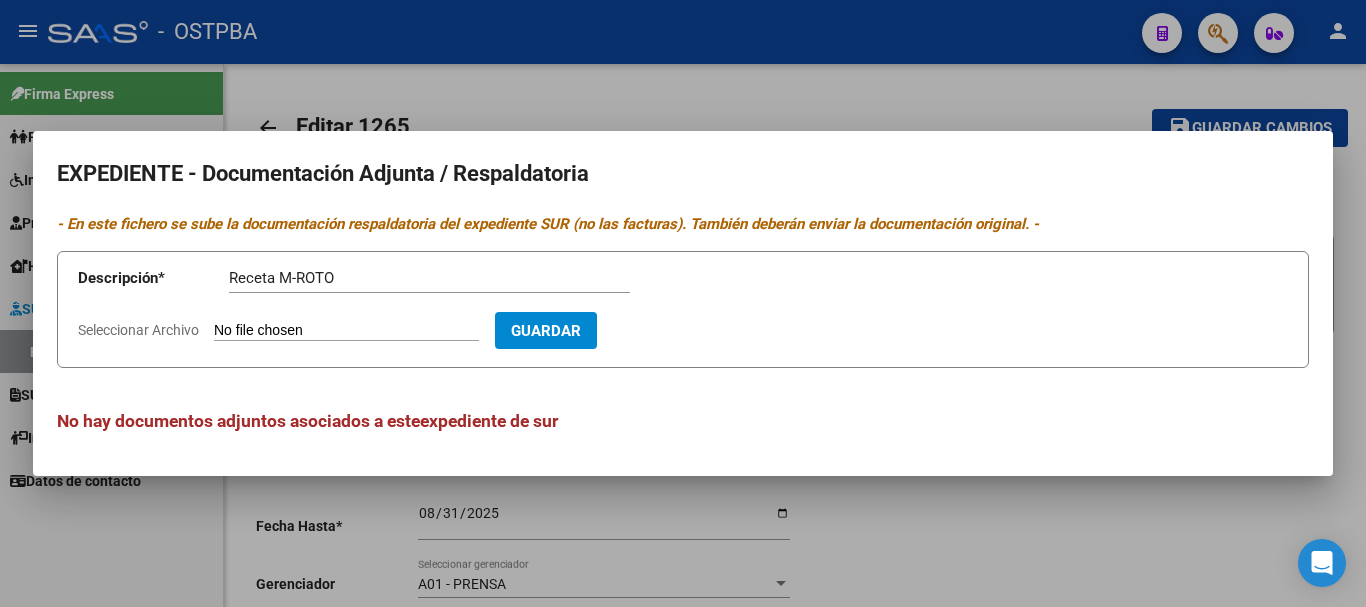 click on "Seleccionar Archivo" at bounding box center (346, 331) 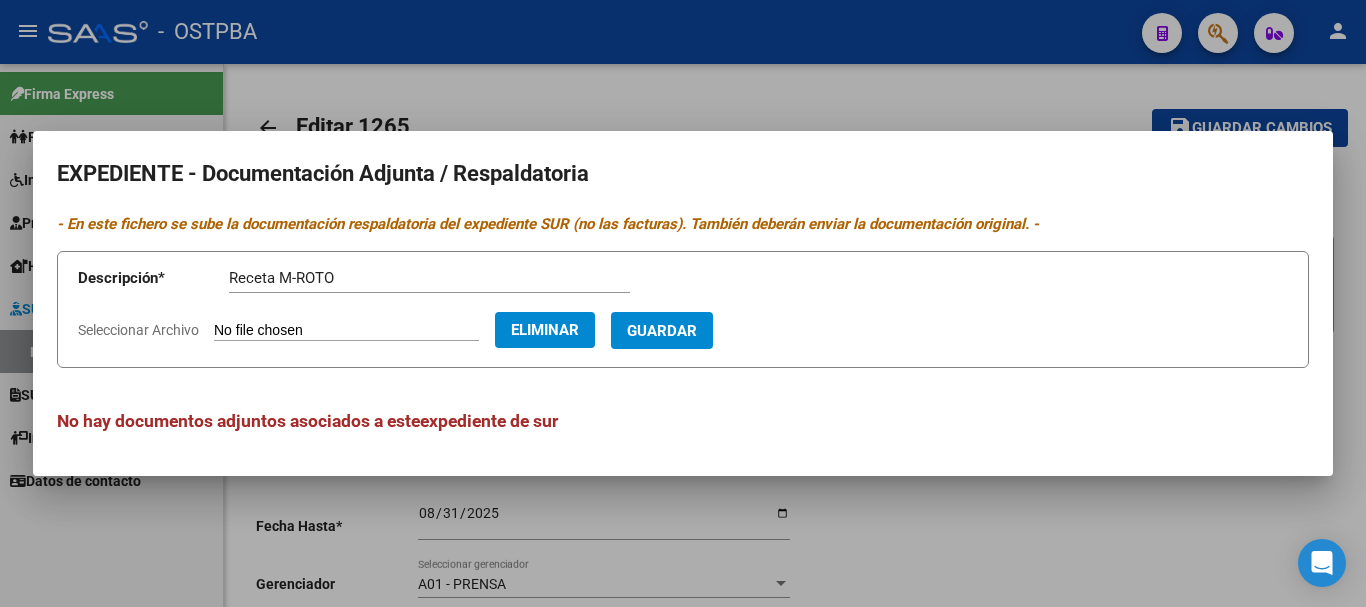 click on "Guardar" at bounding box center (662, 331) 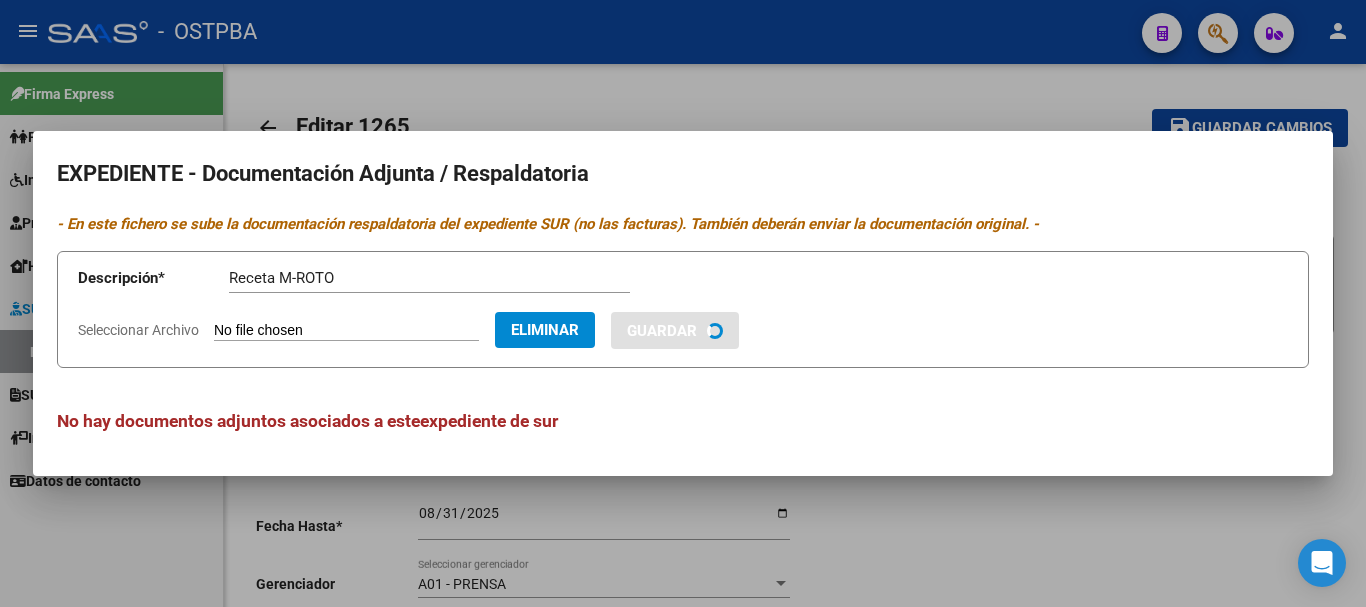 type 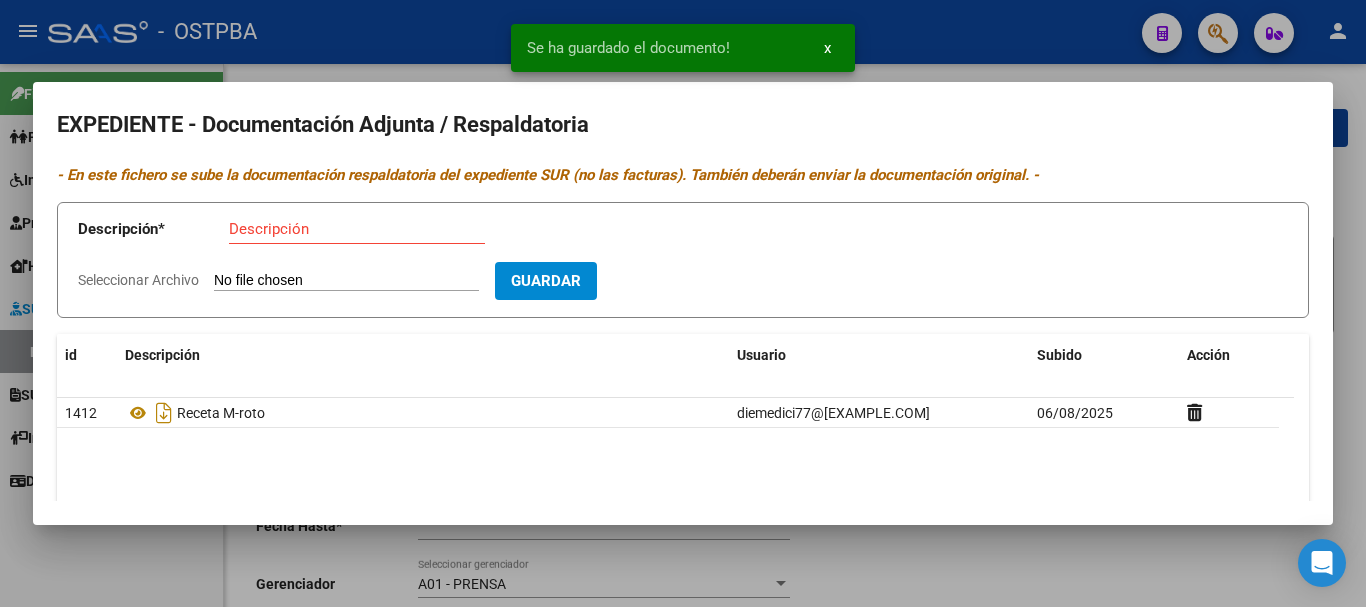 click at bounding box center [683, 303] 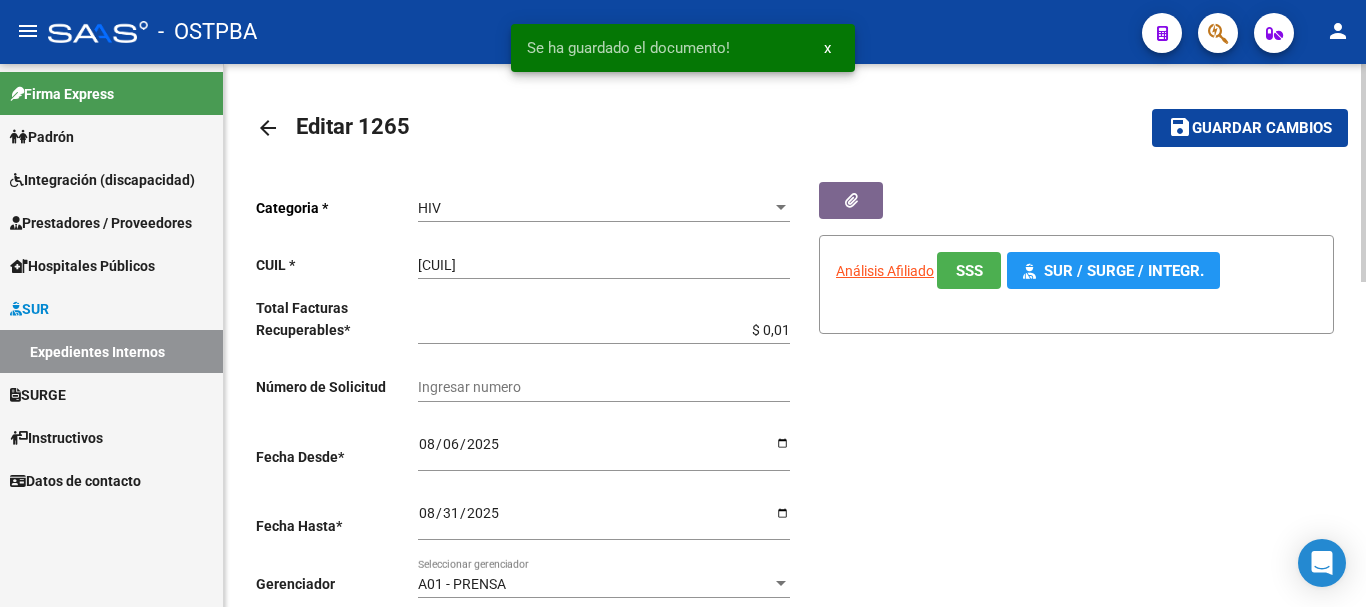 click on "Guardar cambios" 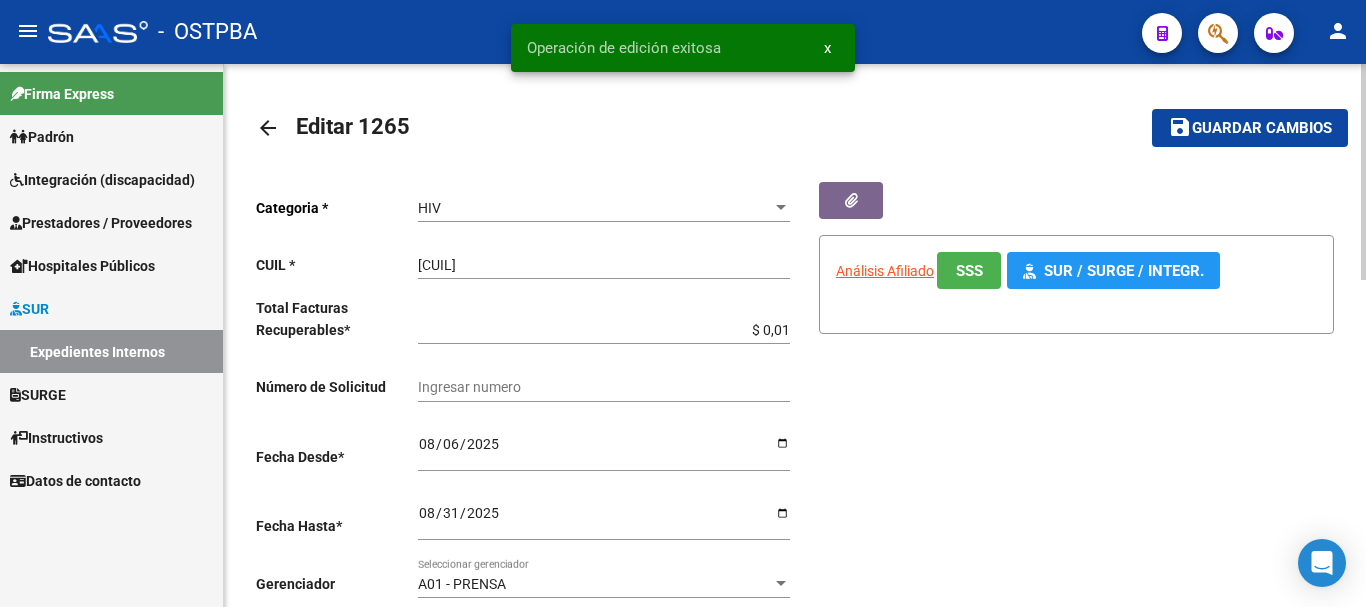 click on "arrow_back" 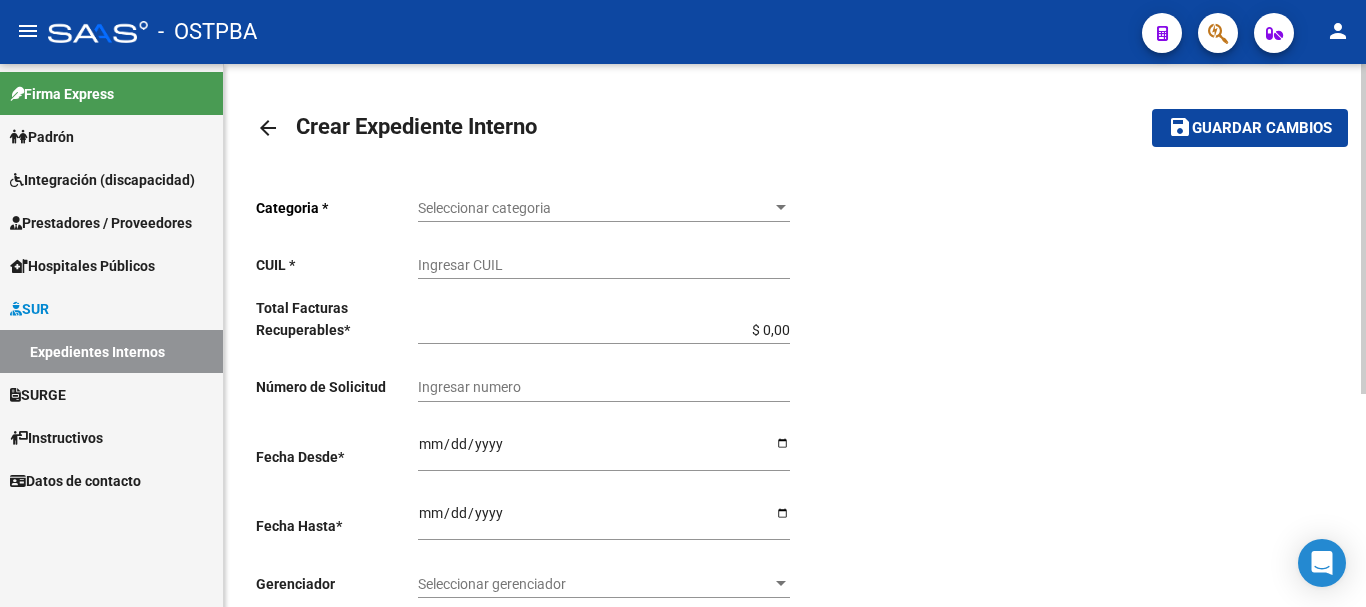 click on "arrow_back" 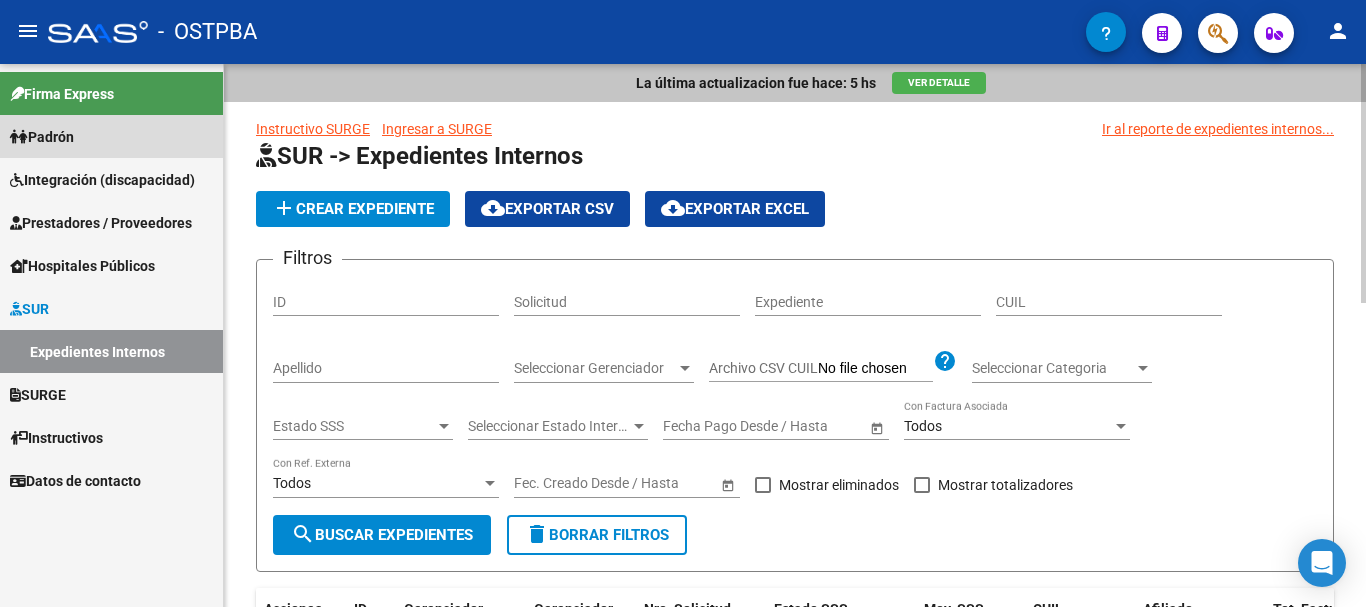click on "Padrón" at bounding box center [111, 136] 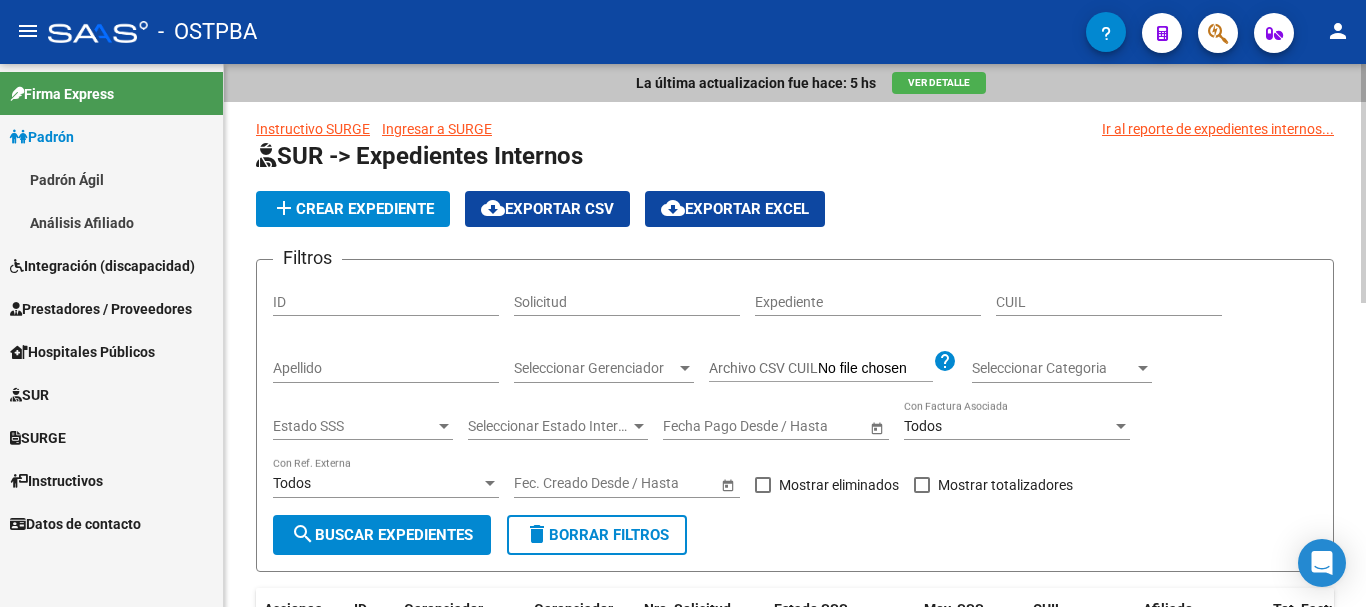 click on "Padrón Ágil" at bounding box center [111, 179] 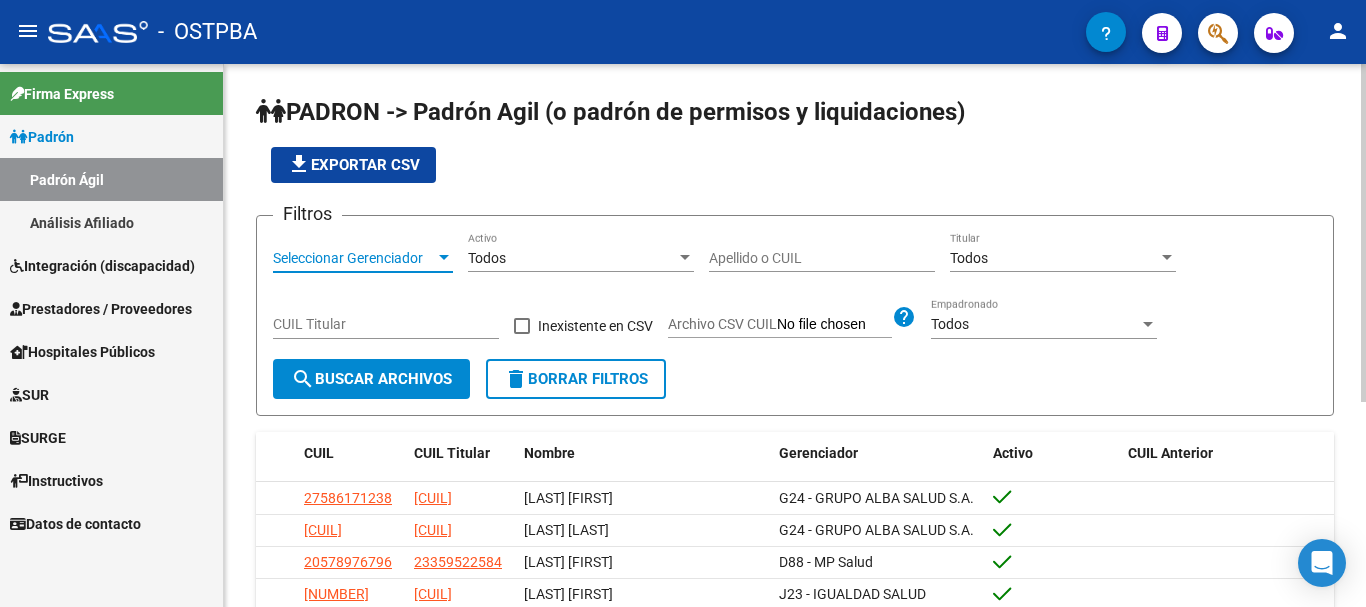 click at bounding box center [444, 258] 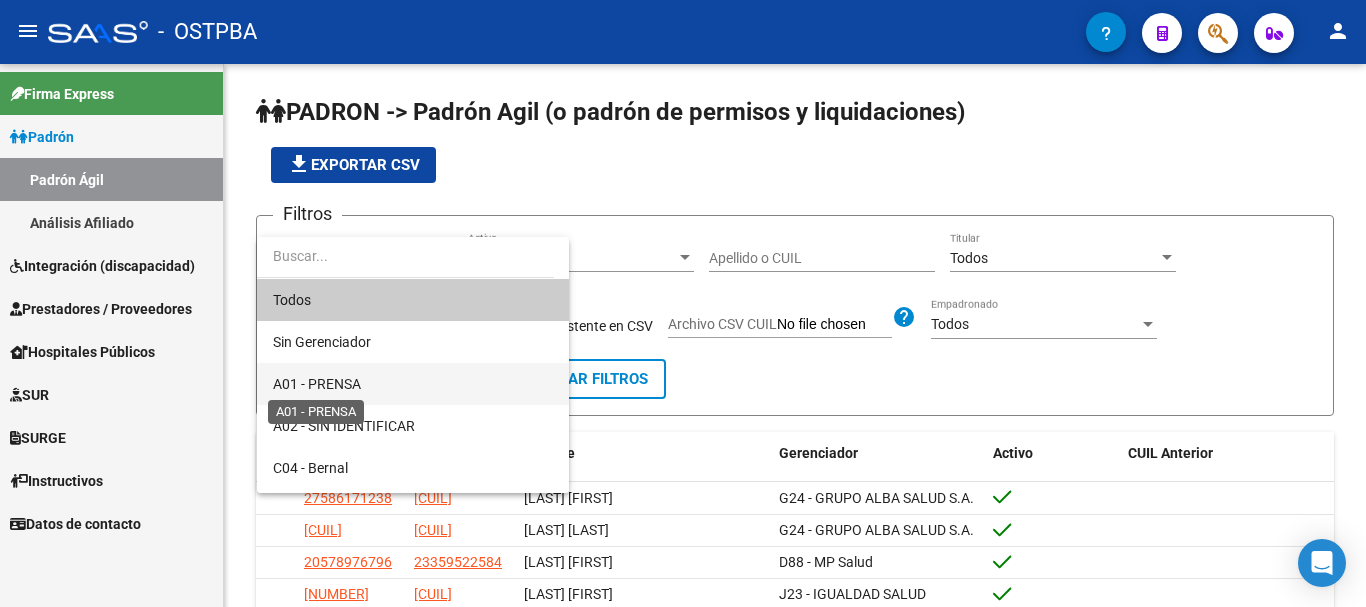 click on "A01 - PRENSA" at bounding box center [317, 384] 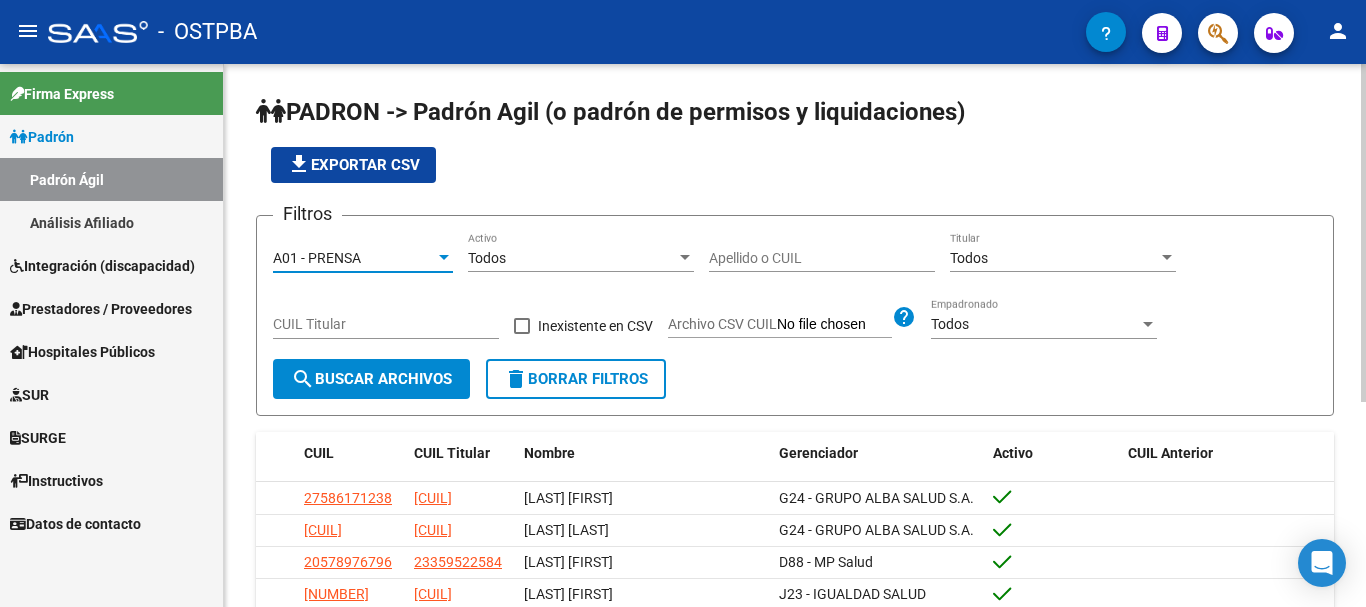 click on "Apellido o CUIL" at bounding box center (822, 258) 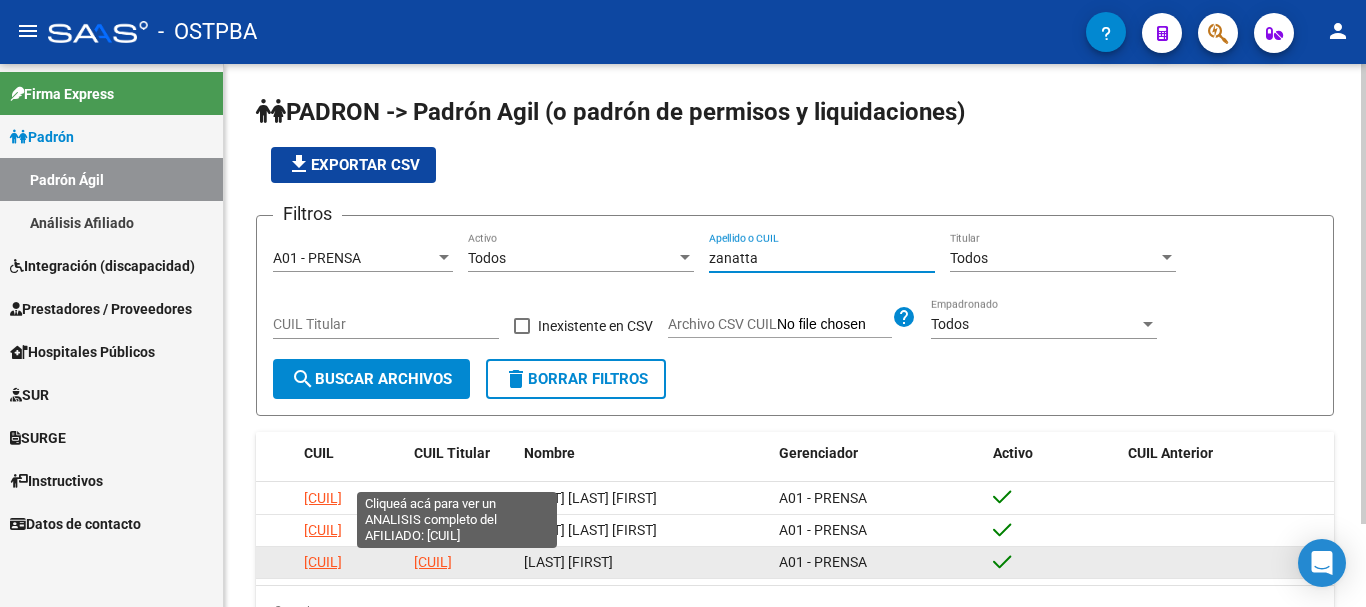 type on "zanatta" 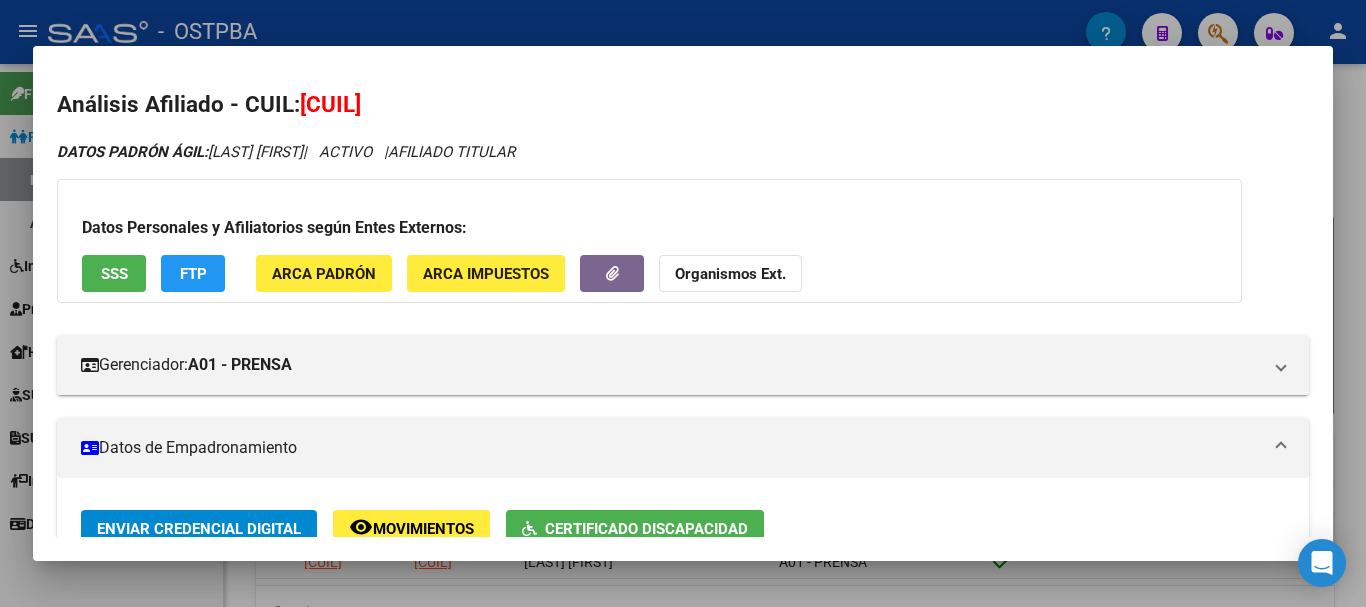 click at bounding box center (683, 303) 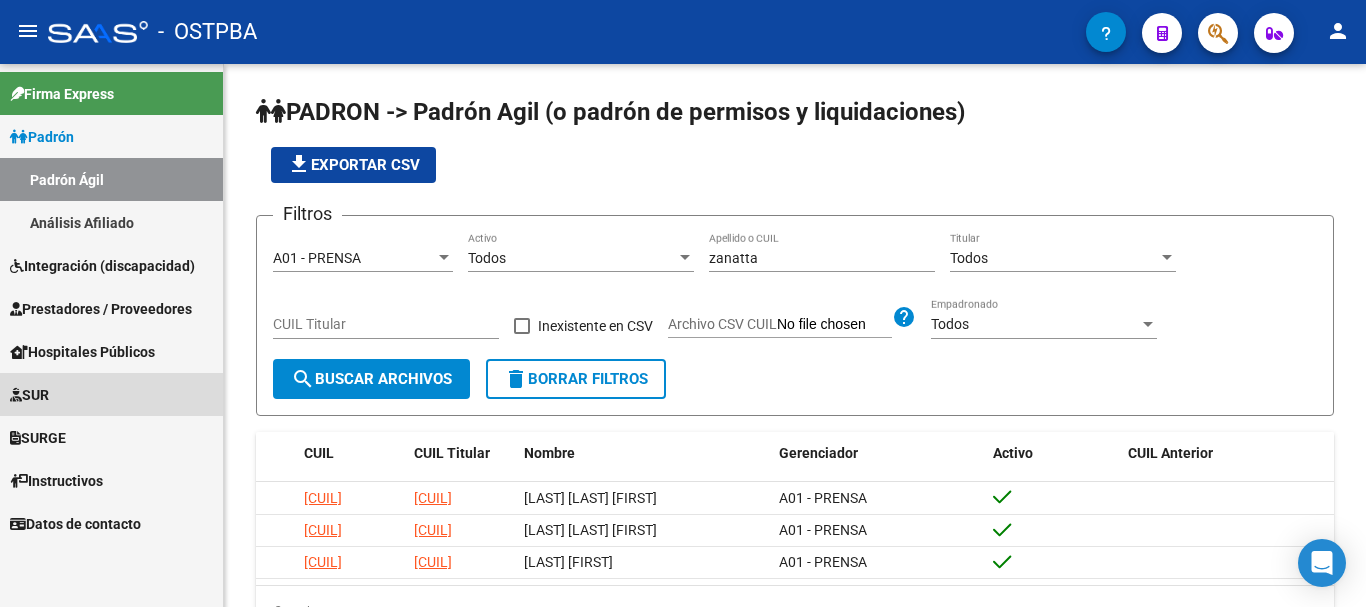 click on "SUR" at bounding box center [29, 395] 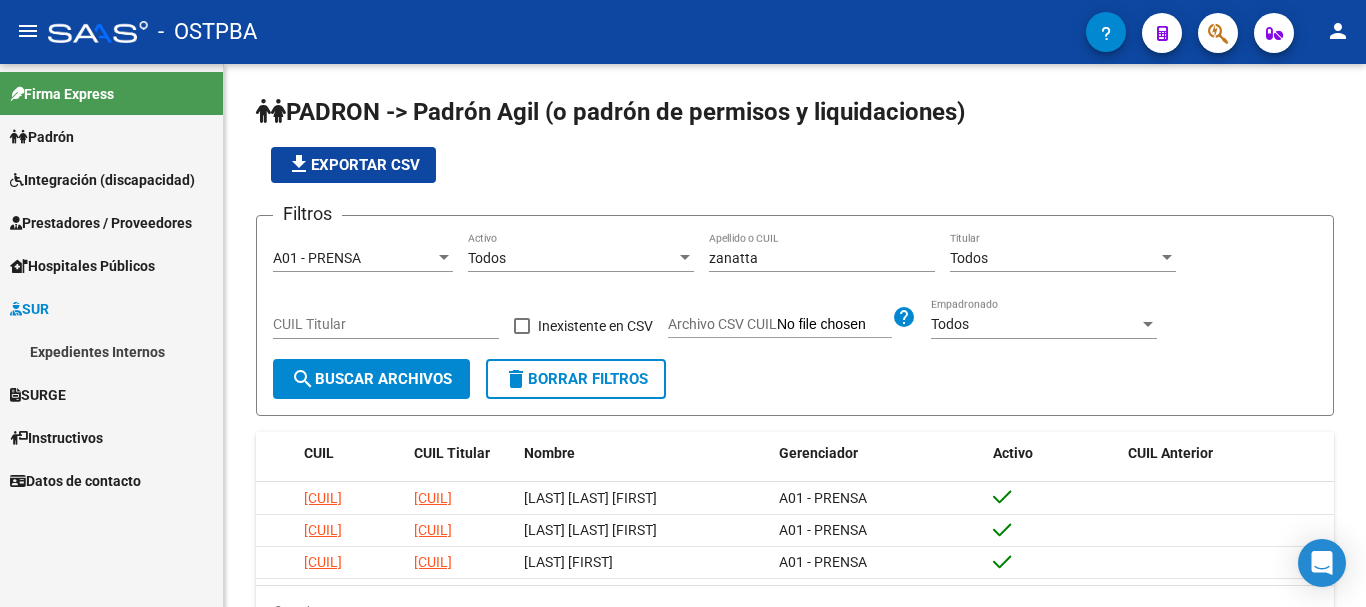 click on "Expedientes Internos" at bounding box center (111, 351) 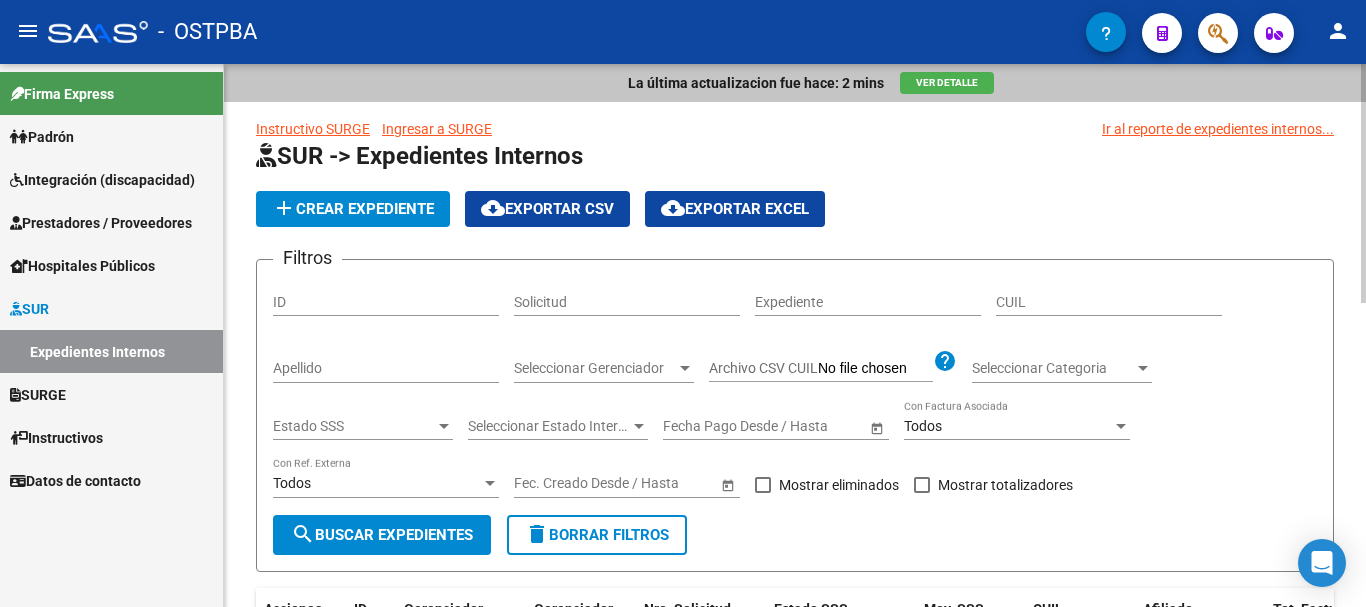 click on "Apellido" at bounding box center (386, 368) 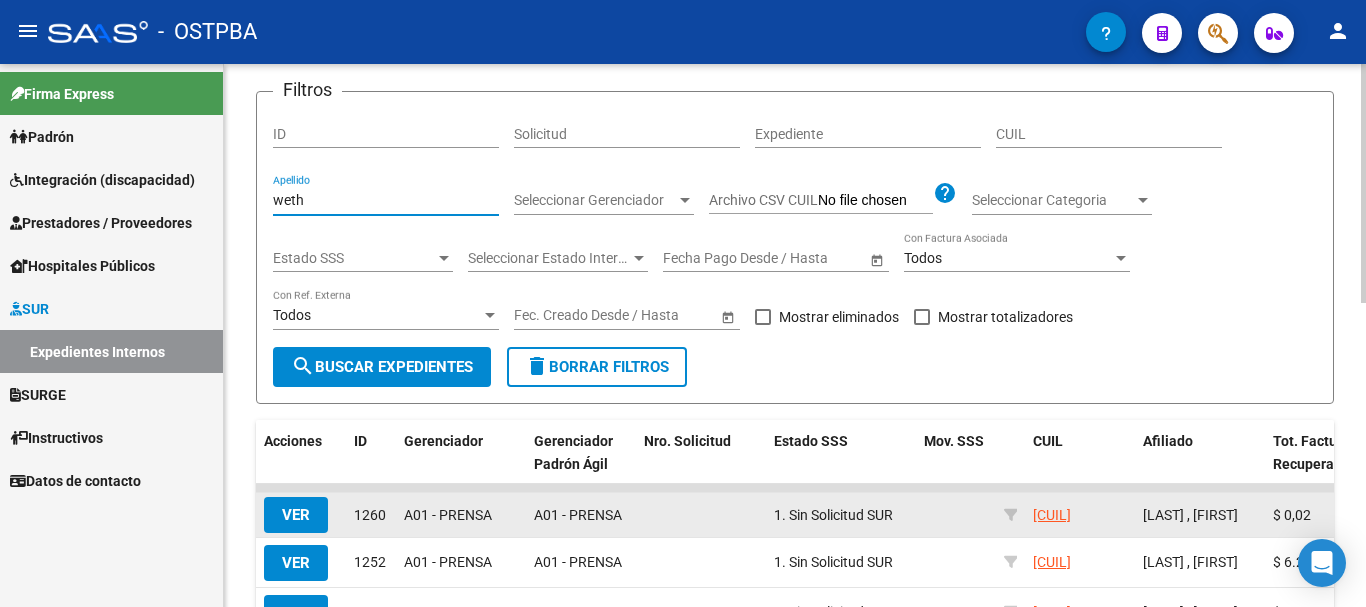 scroll, scrollTop: 200, scrollLeft: 0, axis: vertical 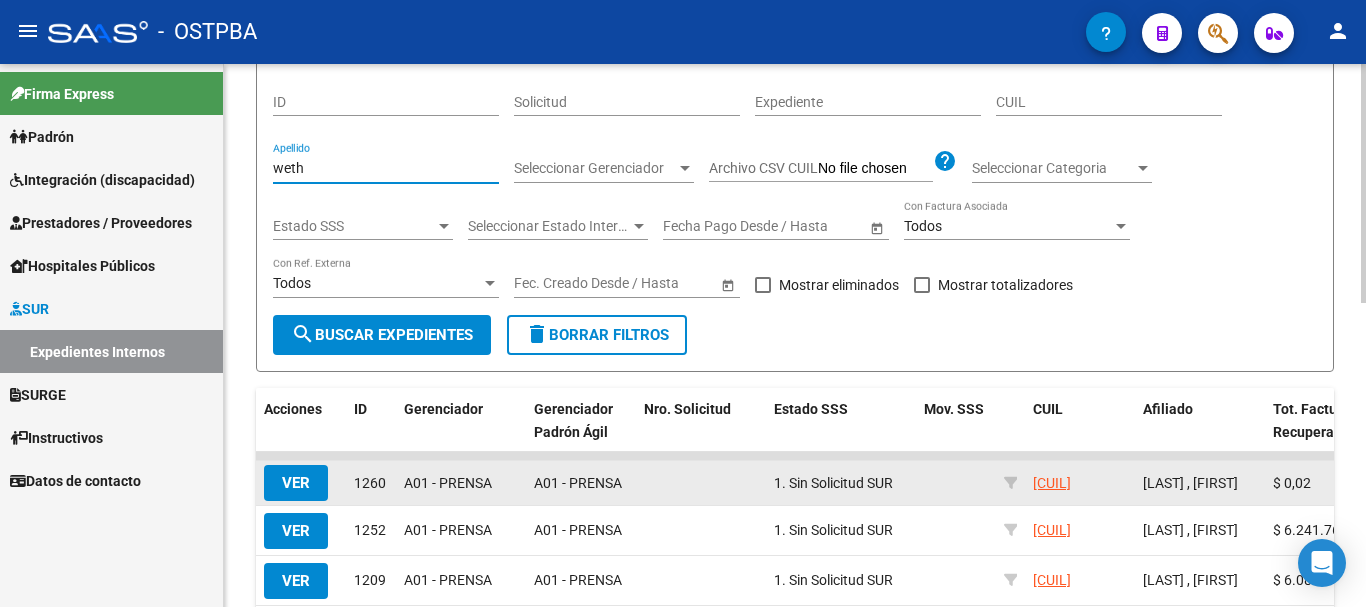 type on "weth" 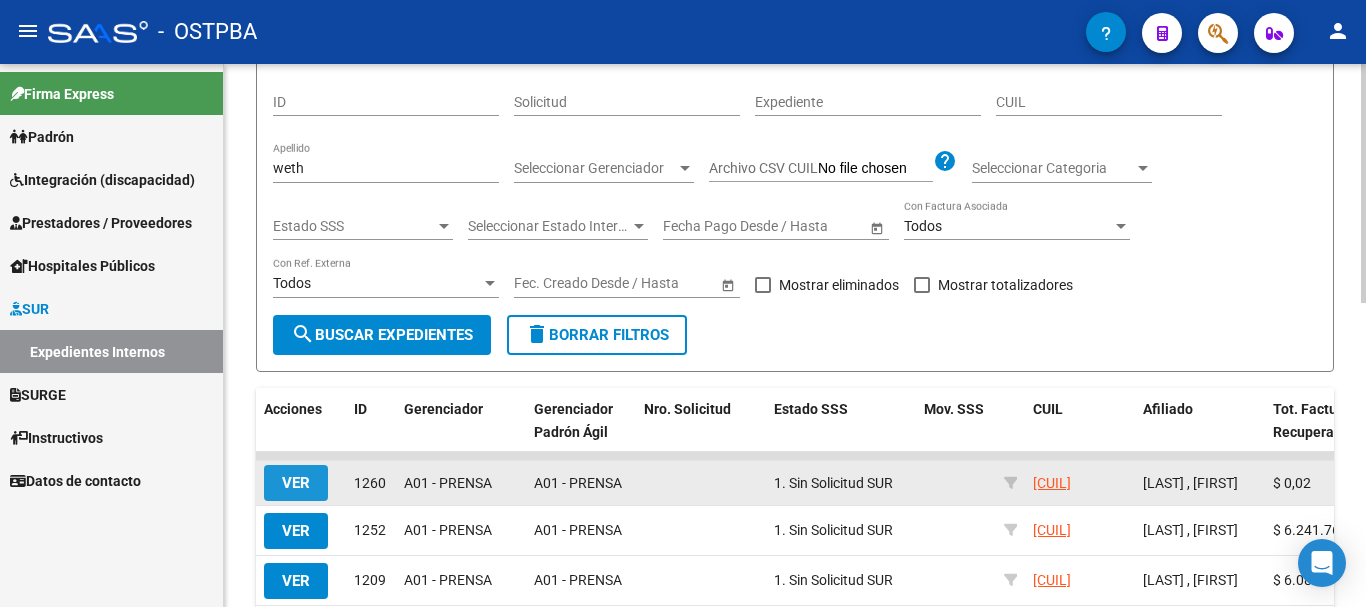 click on "VER" 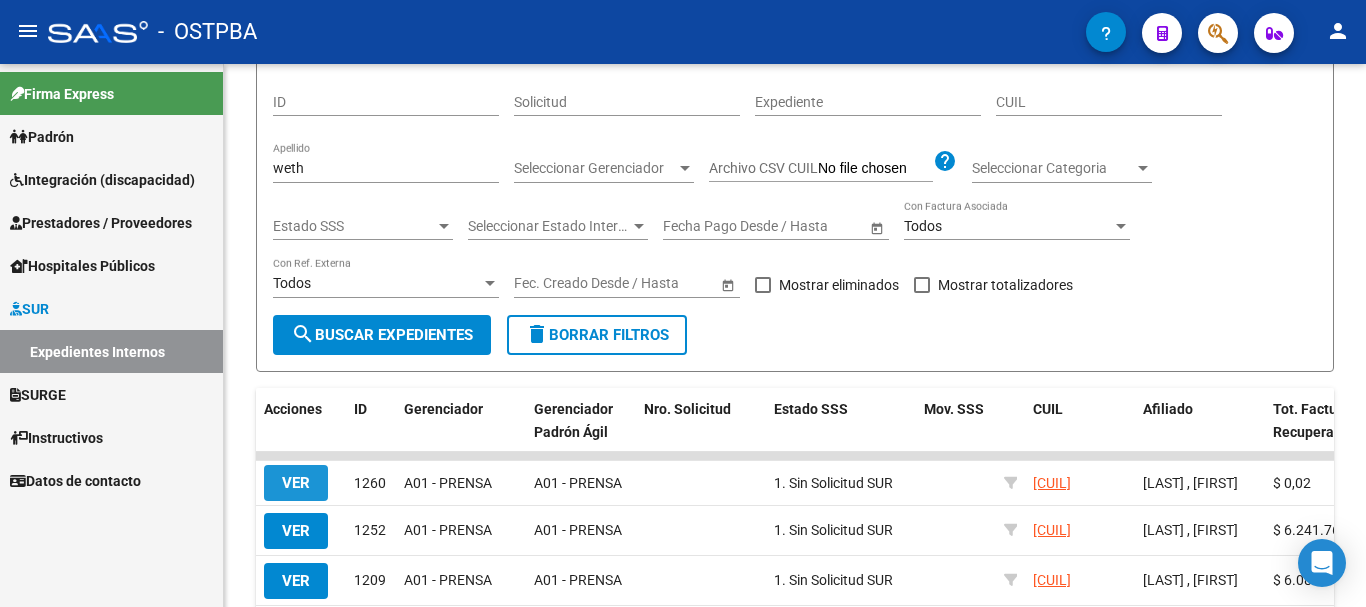 scroll, scrollTop: 0, scrollLeft: 0, axis: both 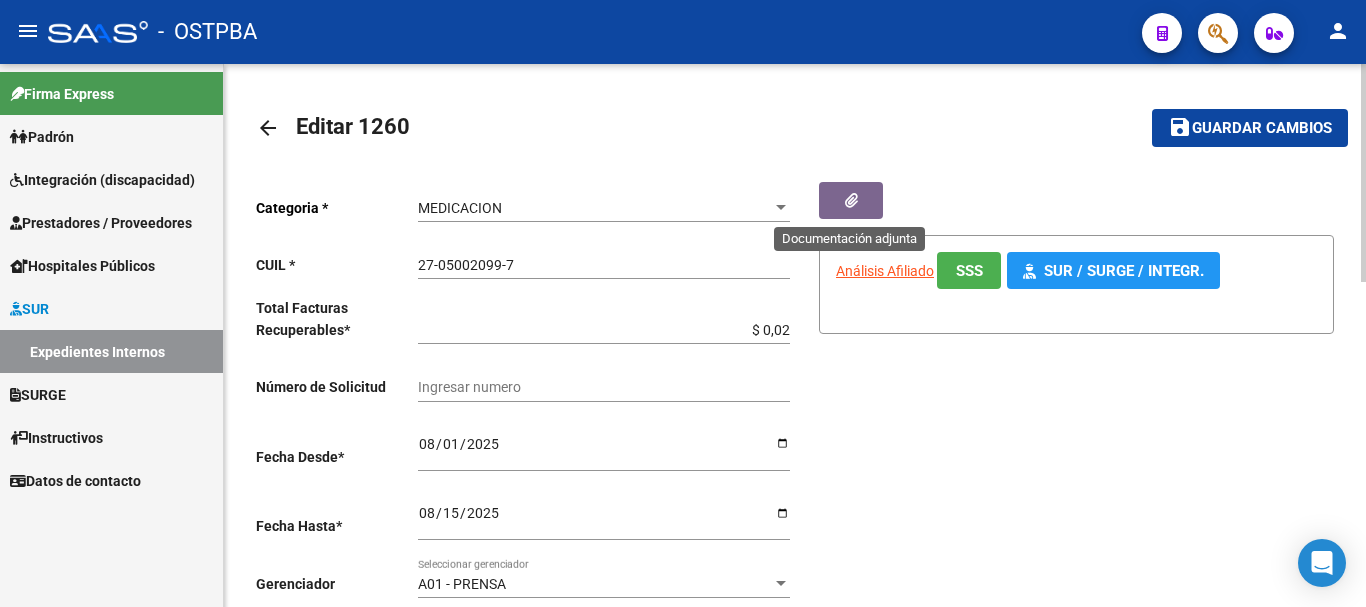 click 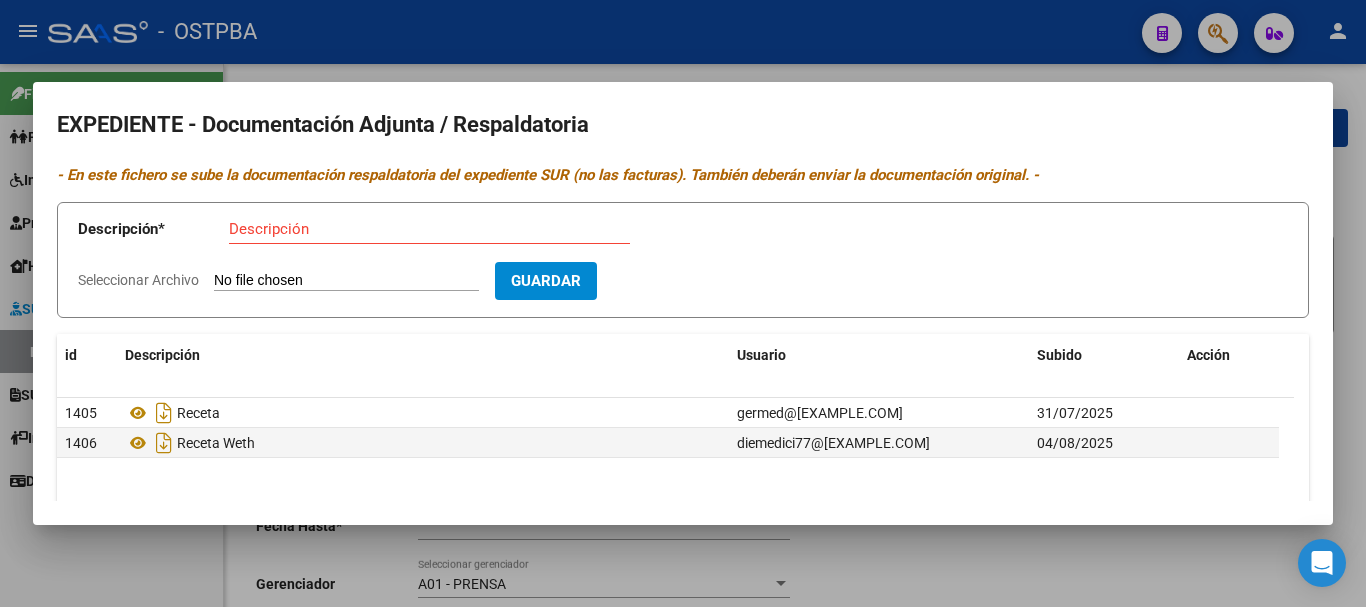 click at bounding box center [683, 303] 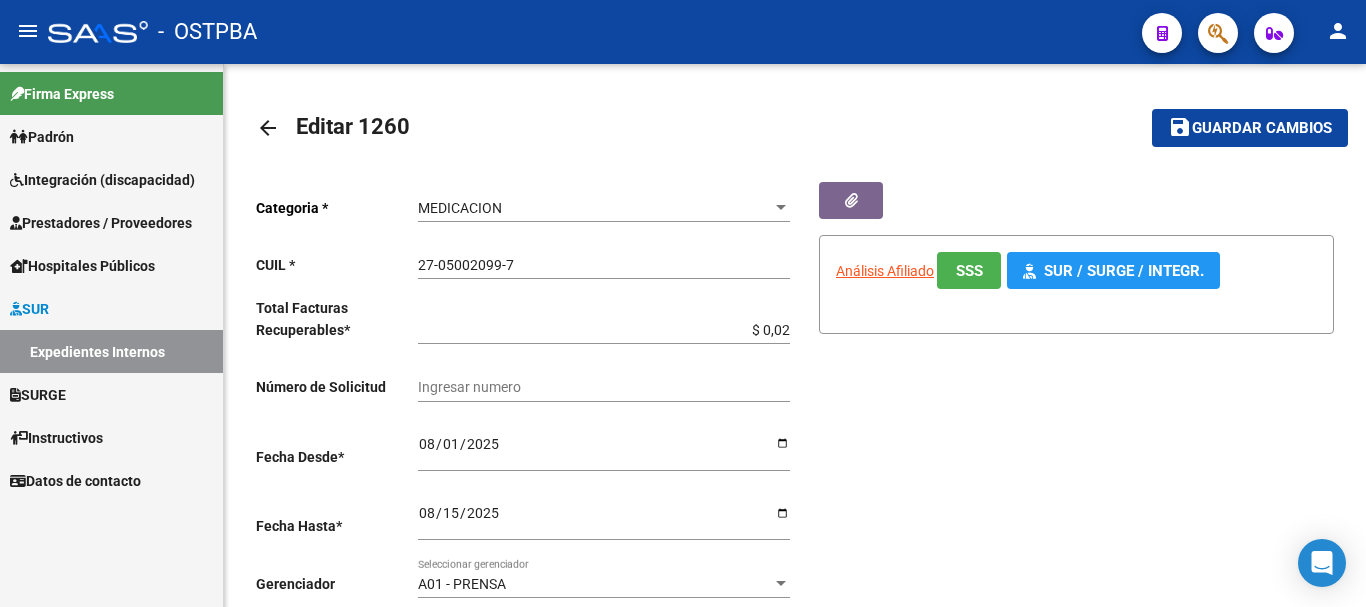 click on "Padrón" at bounding box center (42, 137) 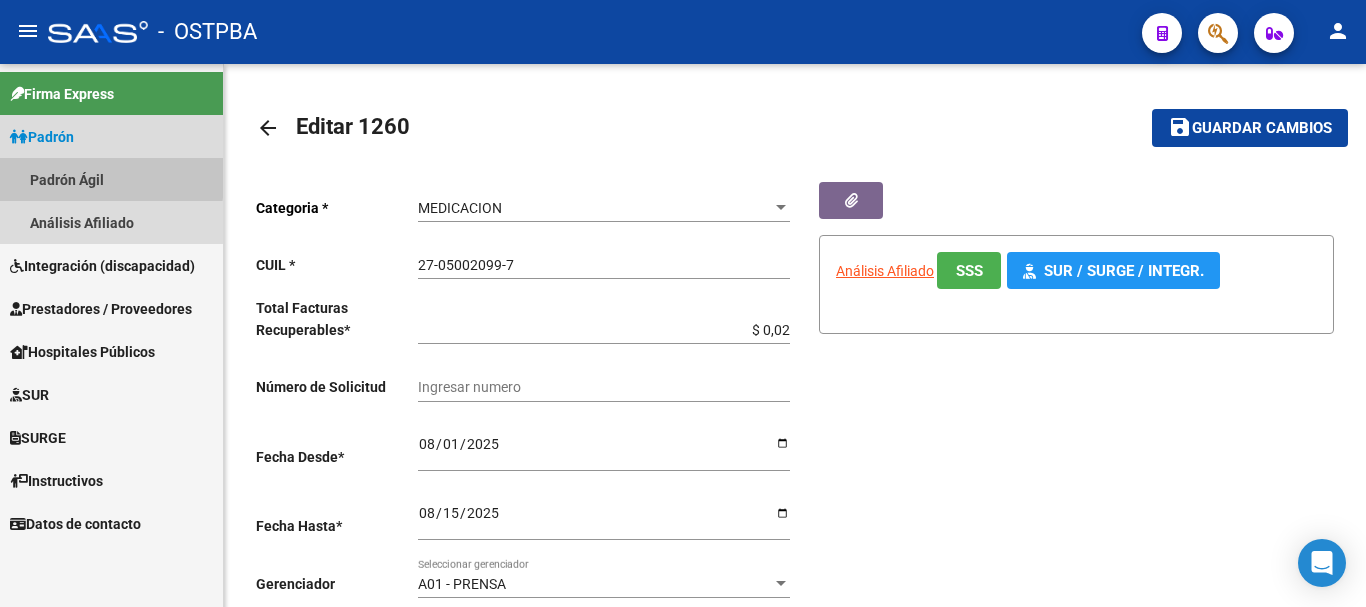 drag, startPoint x: 51, startPoint y: 173, endPoint x: 172, endPoint y: 173, distance: 121 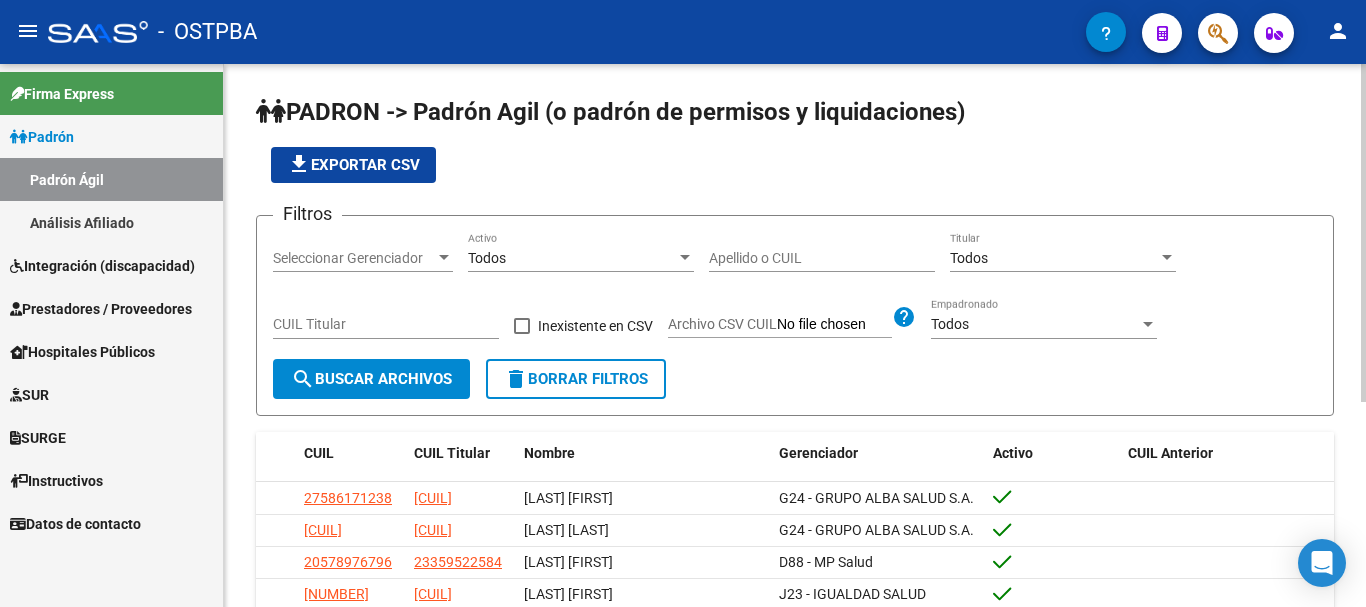 click on "Apellido o CUIL" 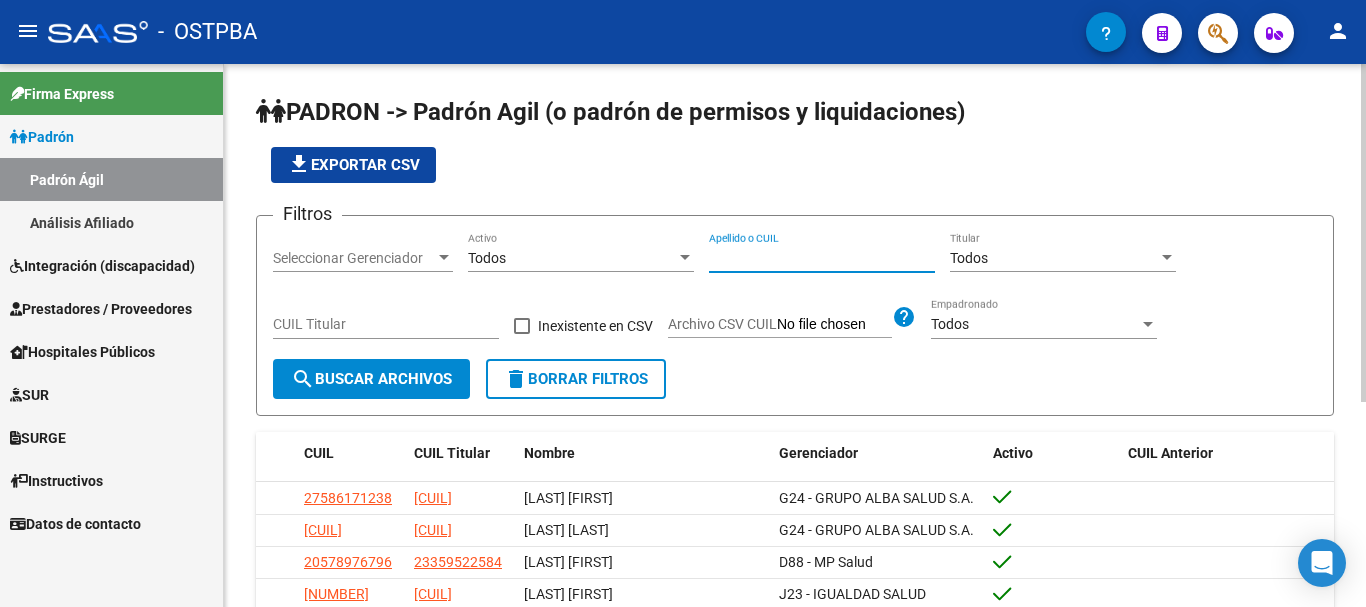 click at bounding box center [444, 257] 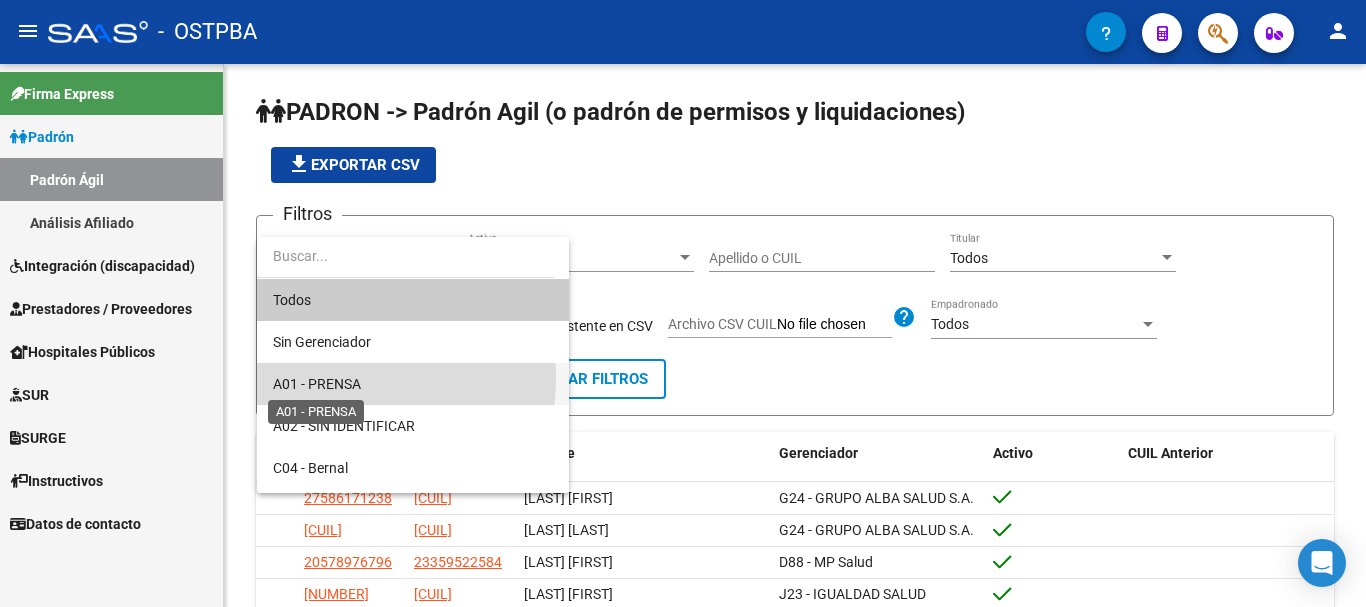 click on "A01 - PRENSA" at bounding box center [317, 384] 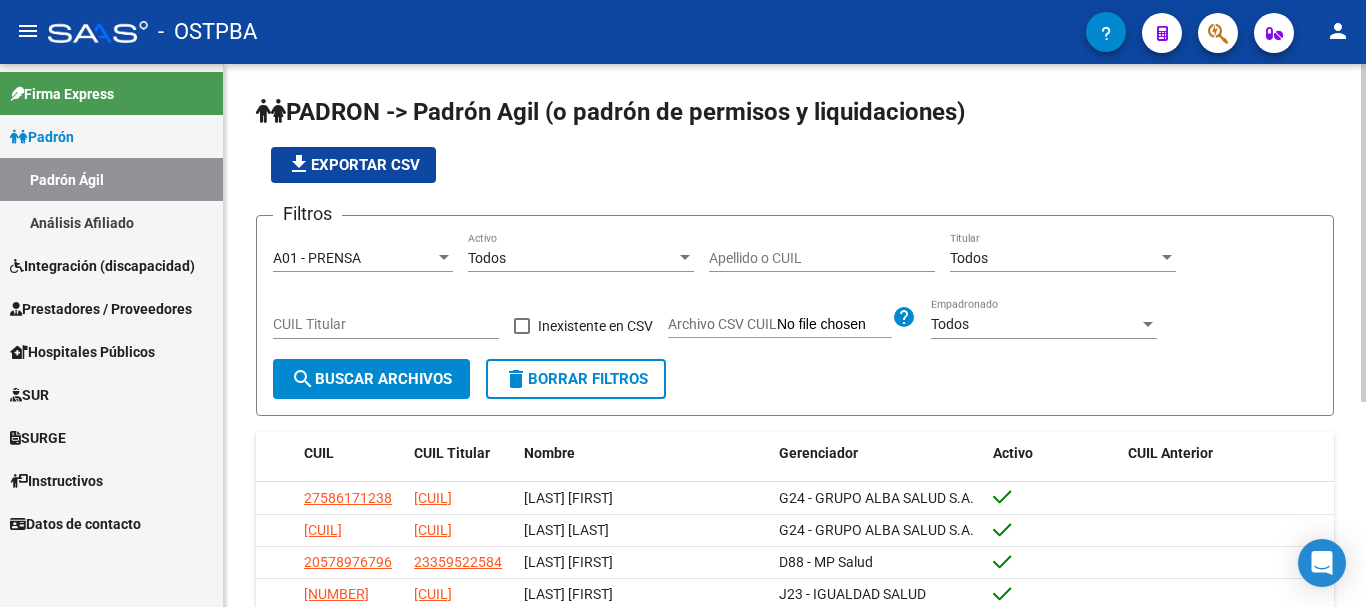 click on "Apellido o CUIL" 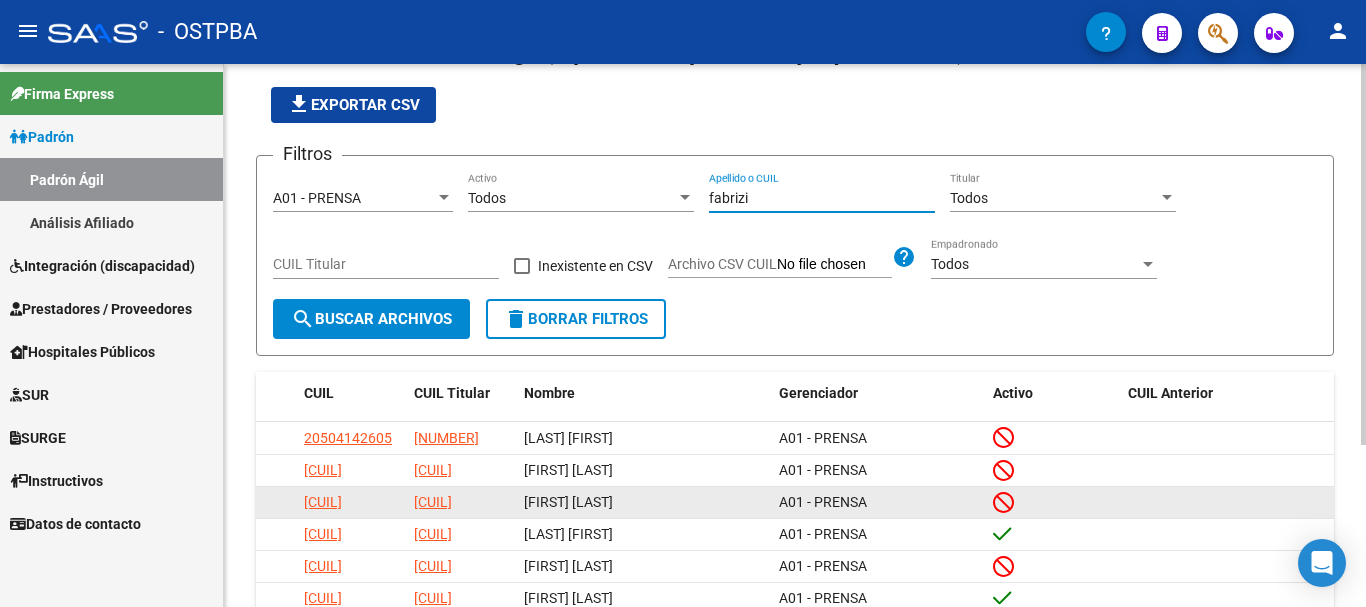 scroll, scrollTop: 100, scrollLeft: 0, axis: vertical 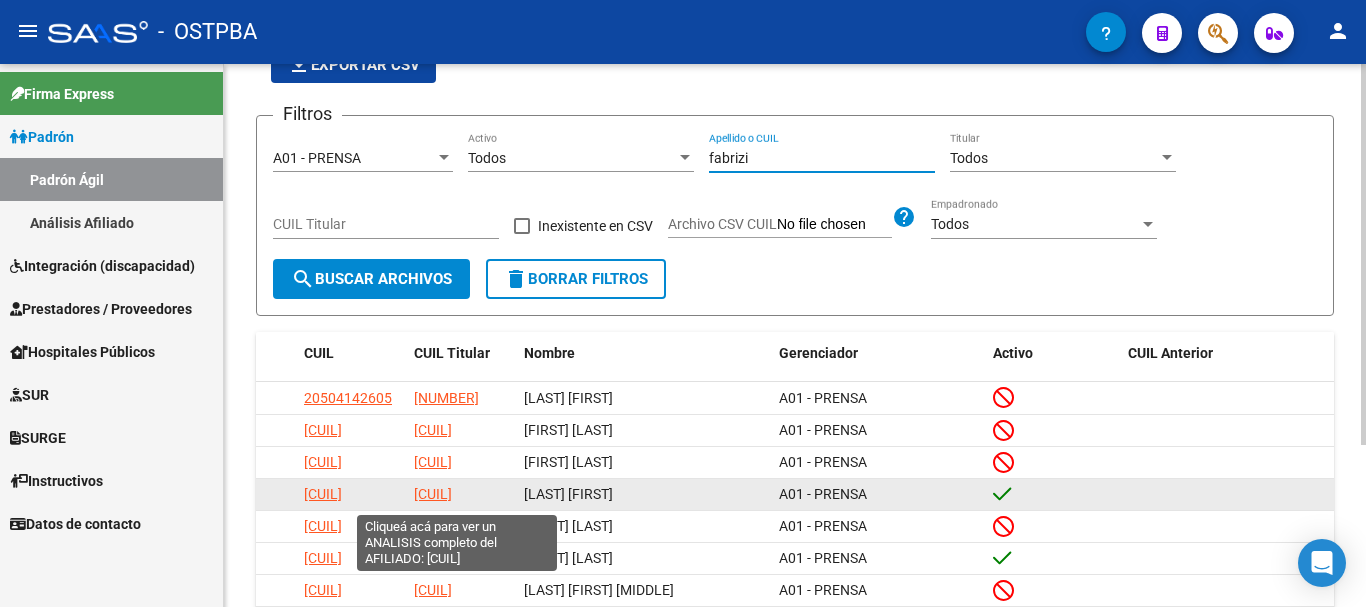 type on "fabrizi" 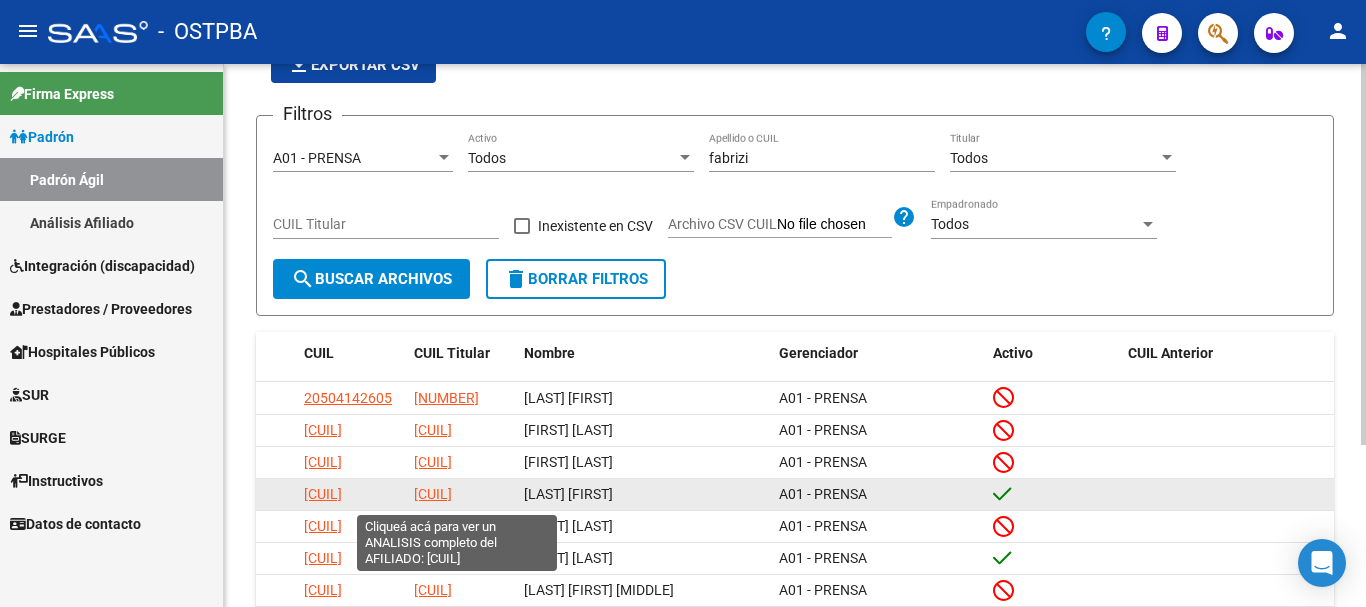 click on "[CUIL]" 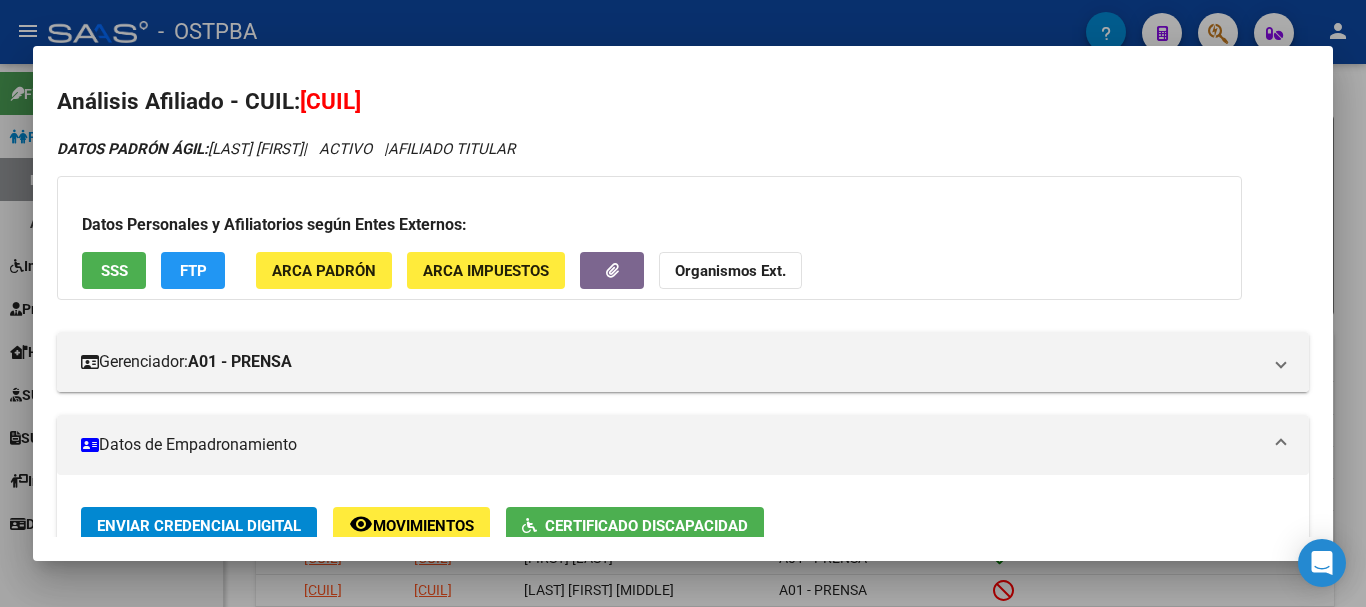 scroll, scrollTop: 0, scrollLeft: 0, axis: both 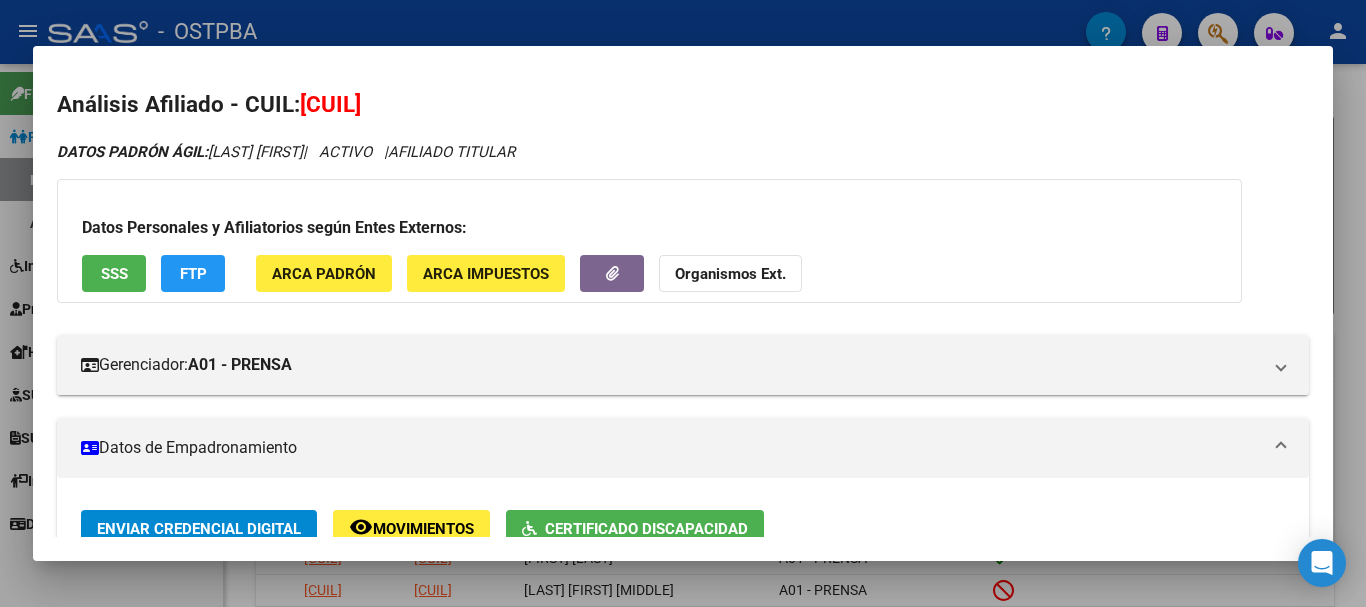 click at bounding box center (683, 303) 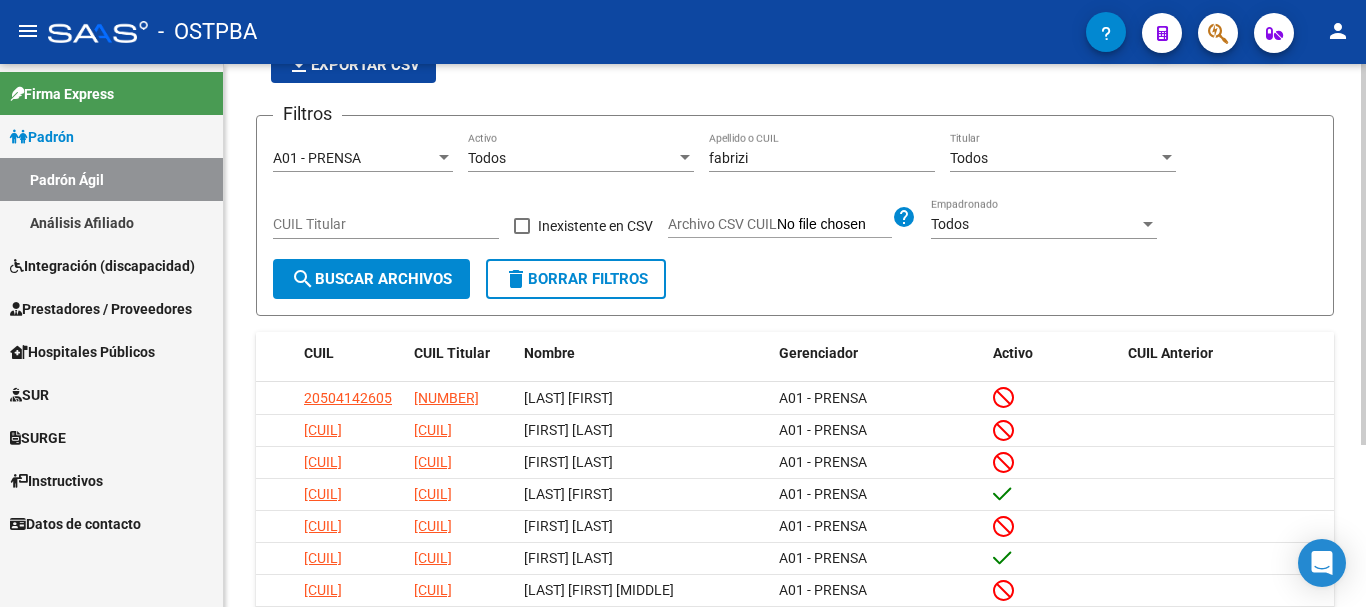 click on "fabrizi" at bounding box center [822, 158] 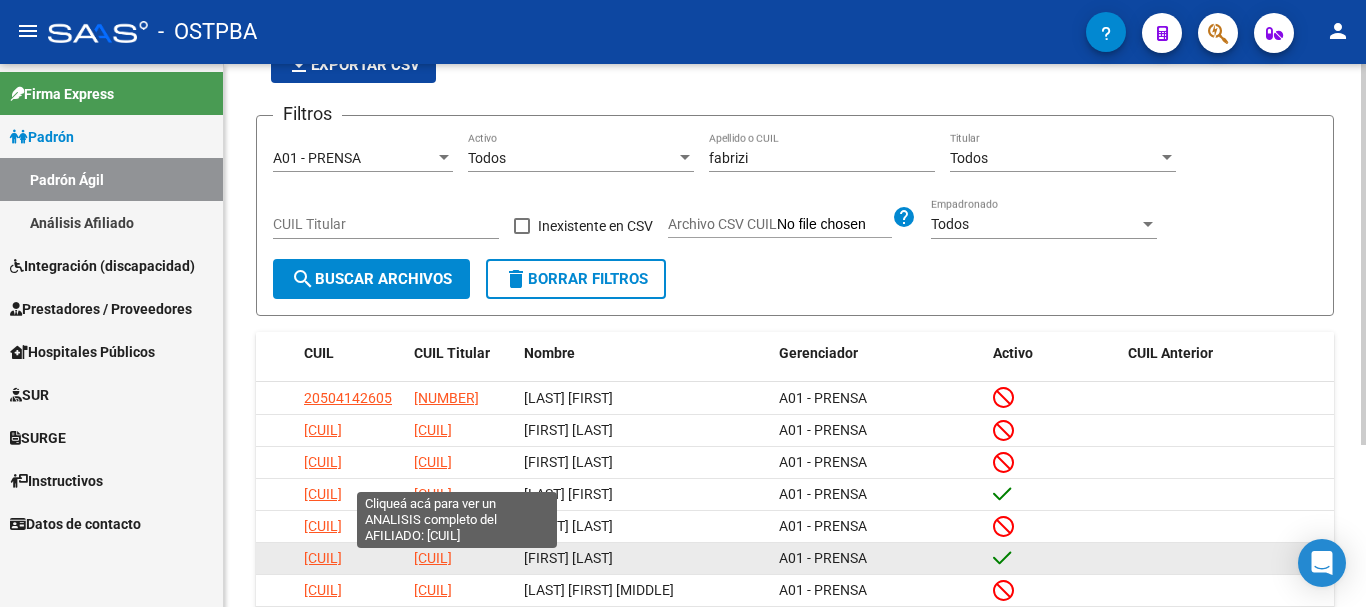click on "[CUIL]" 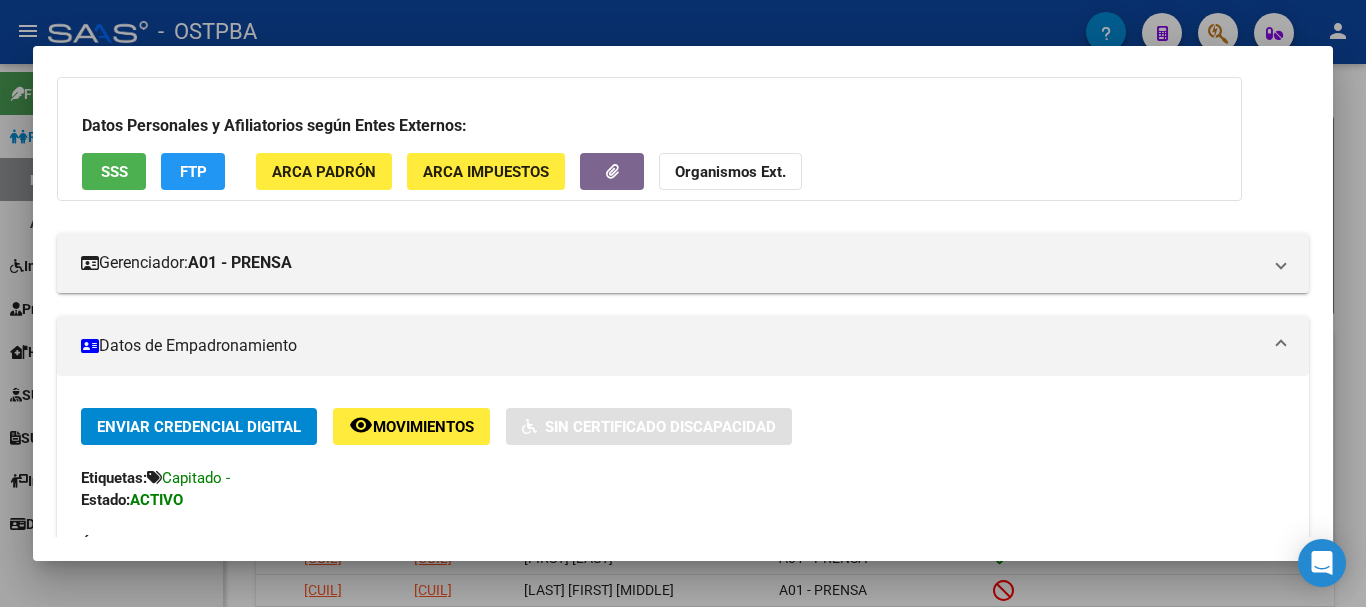 scroll, scrollTop: 100, scrollLeft: 0, axis: vertical 